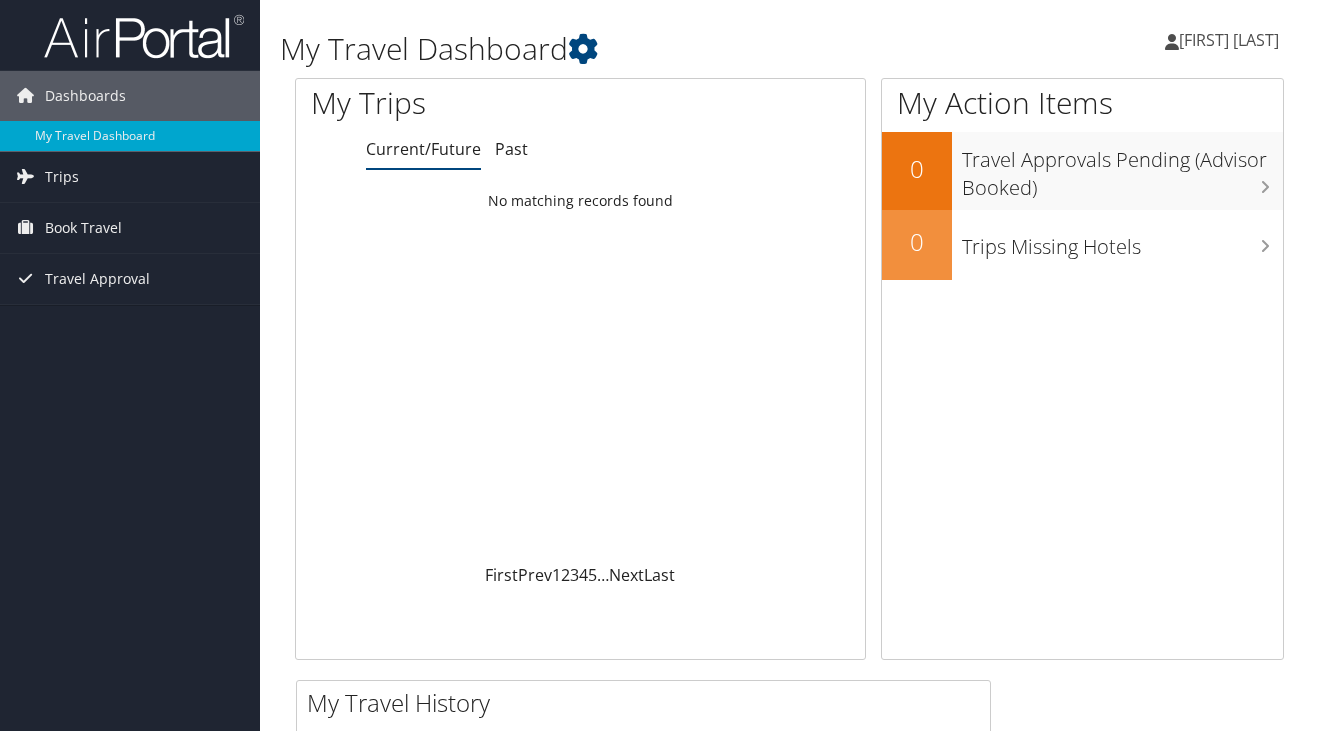 scroll, scrollTop: 0, scrollLeft: 0, axis: both 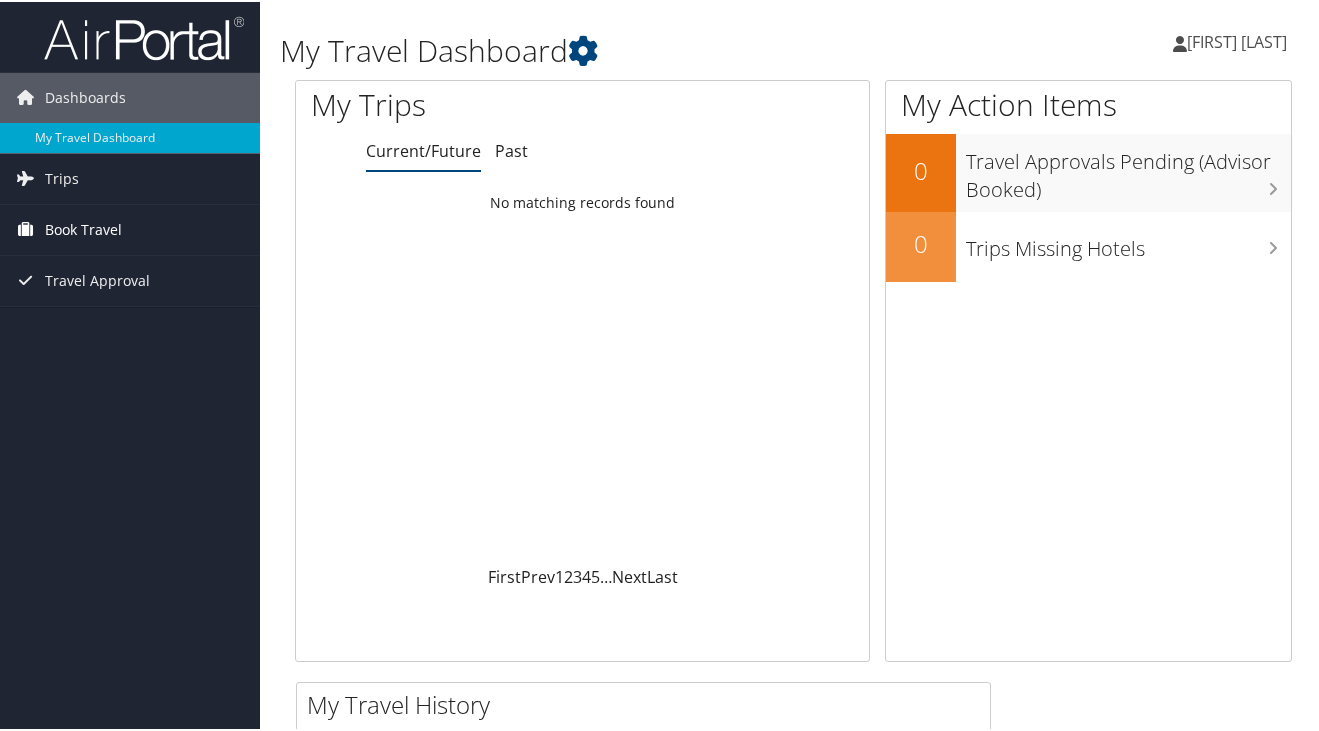 click on "Book Travel" at bounding box center (83, 228) 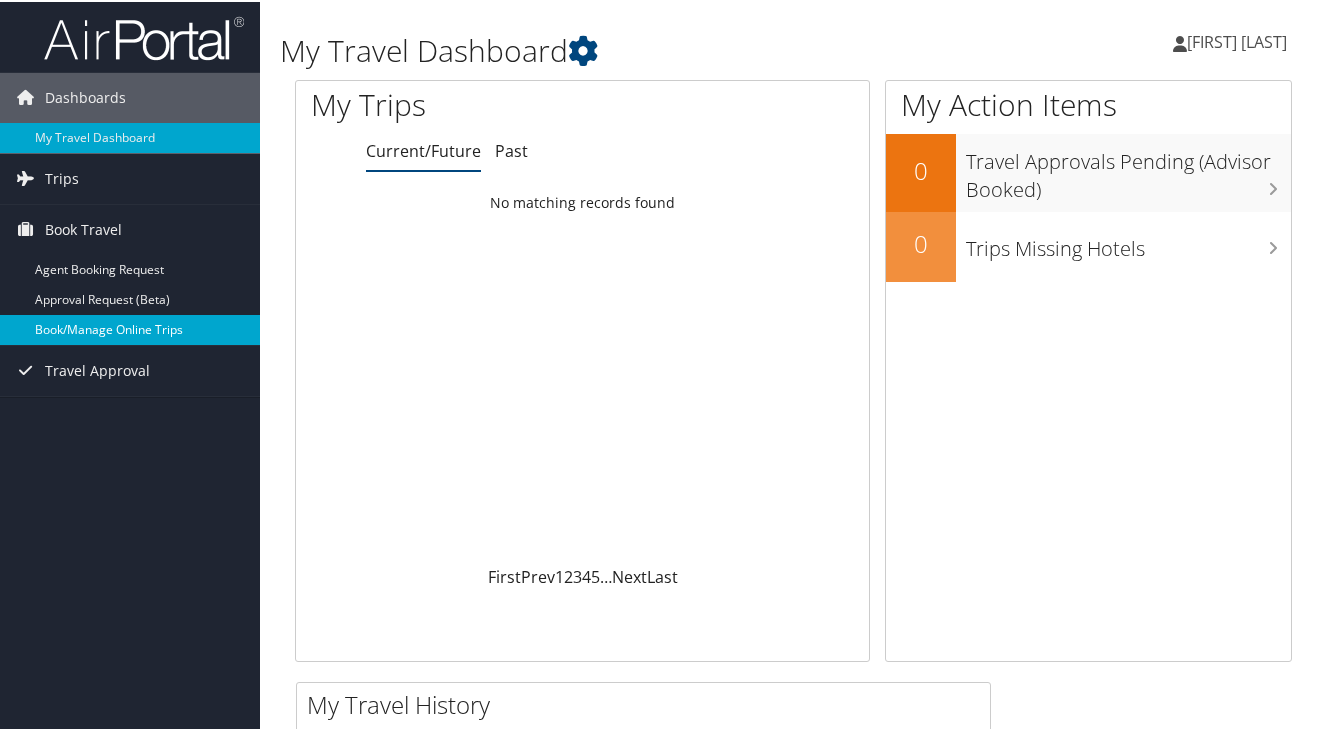 click on "Book/Manage Online Trips" at bounding box center [130, 328] 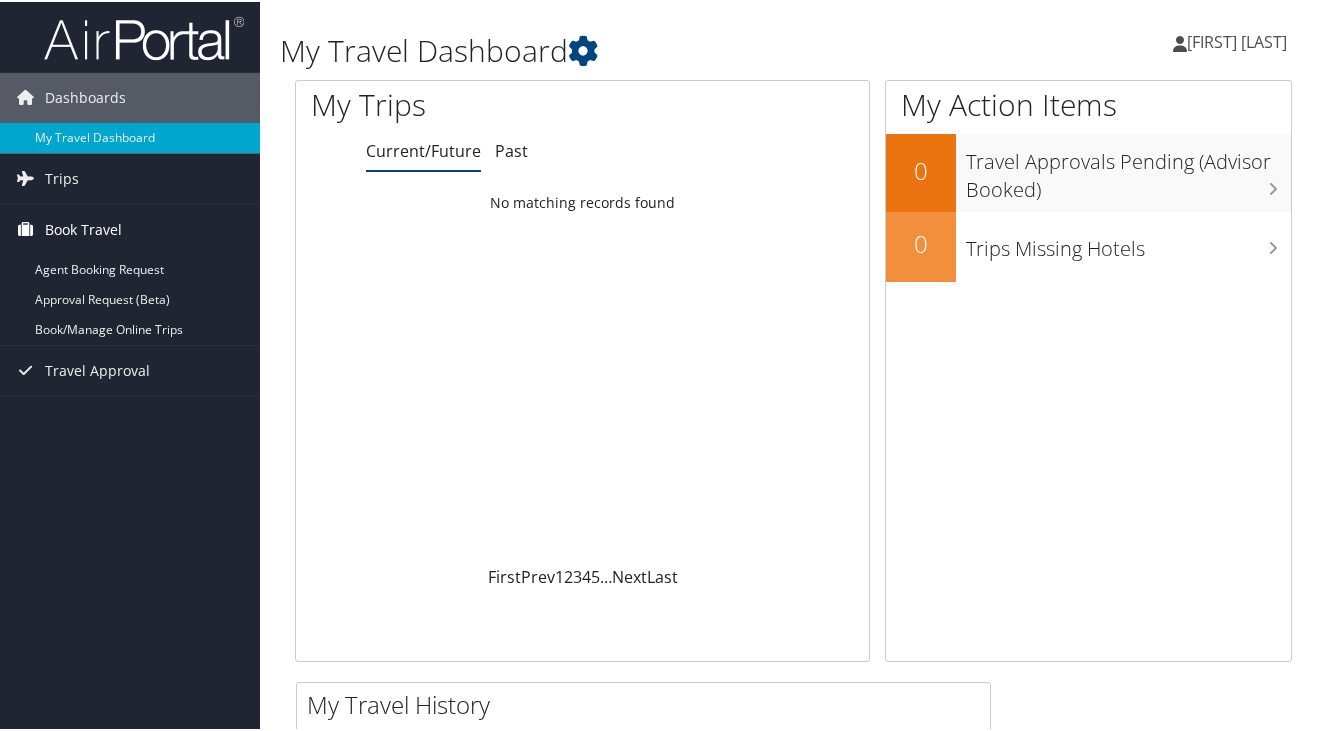 click on "Book Travel" at bounding box center [83, 228] 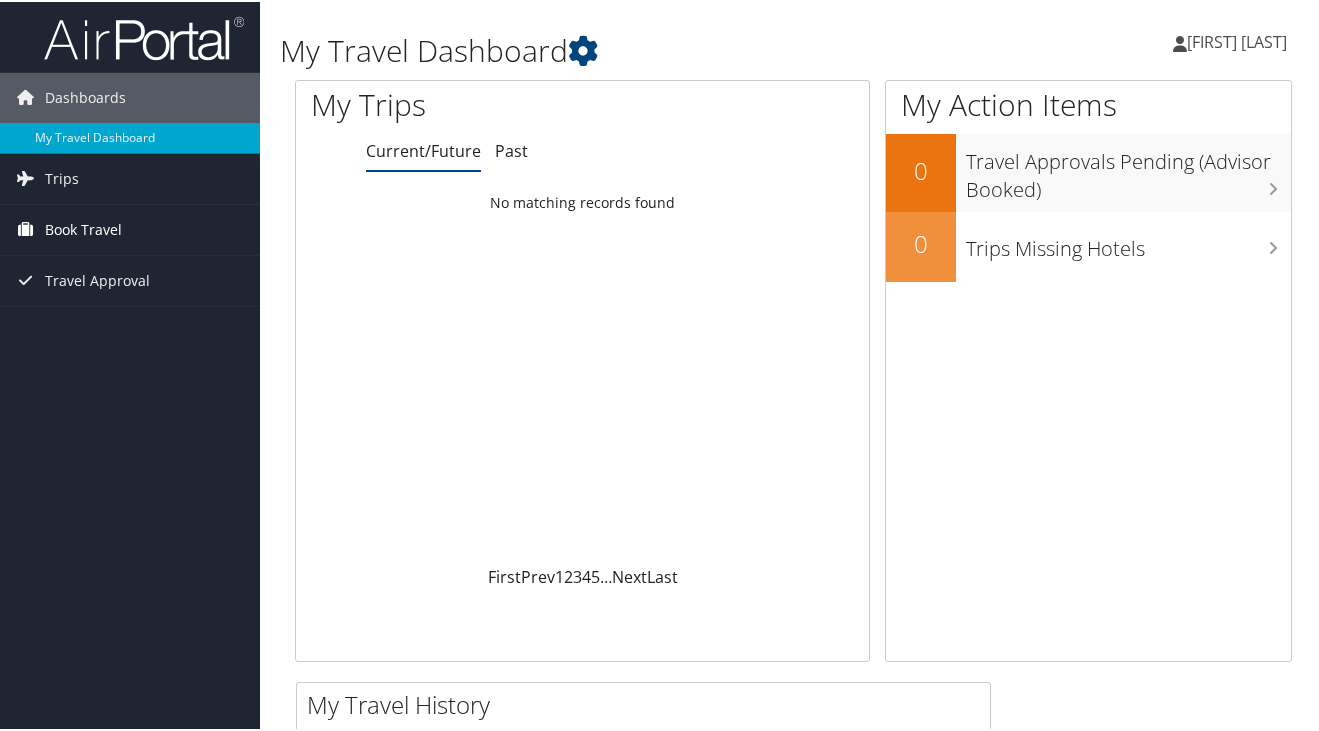 click on "Book Travel" at bounding box center (83, 228) 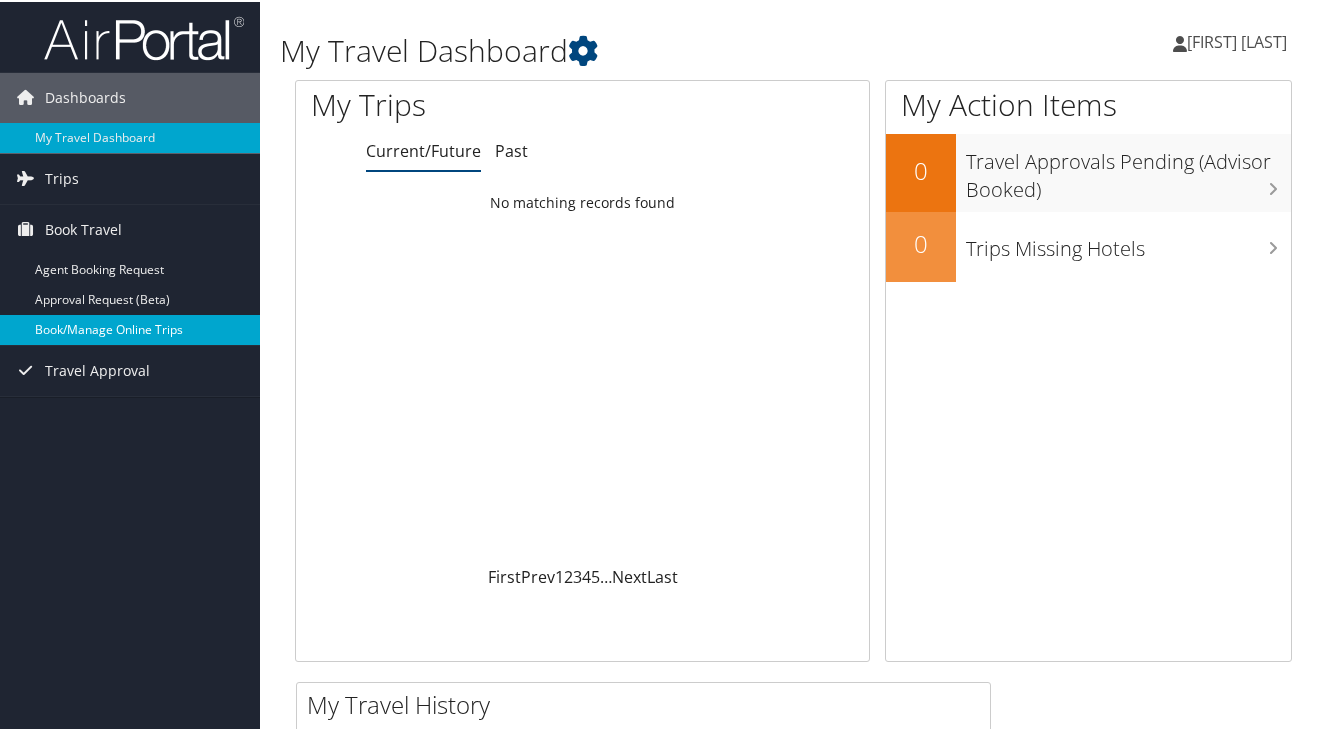 click on "Book/Manage Online Trips" at bounding box center (130, 328) 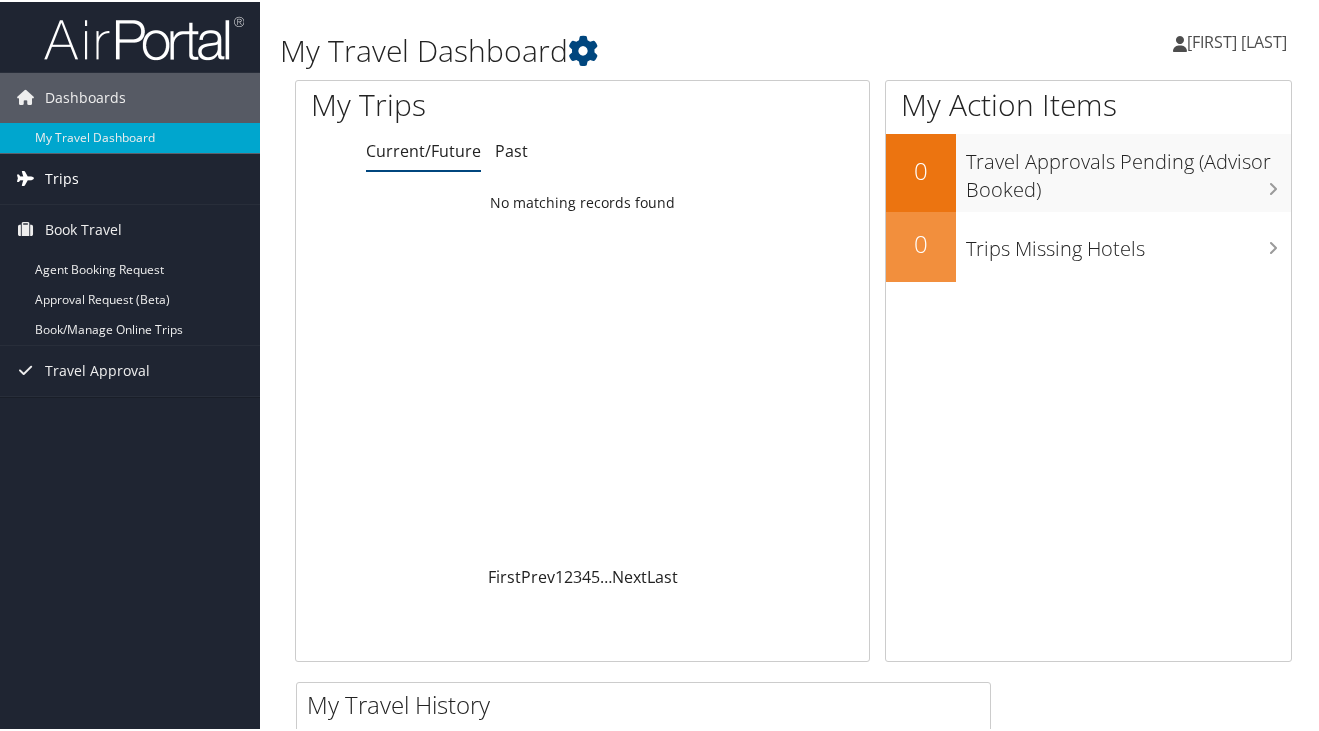 click on "Trips" at bounding box center (62, 177) 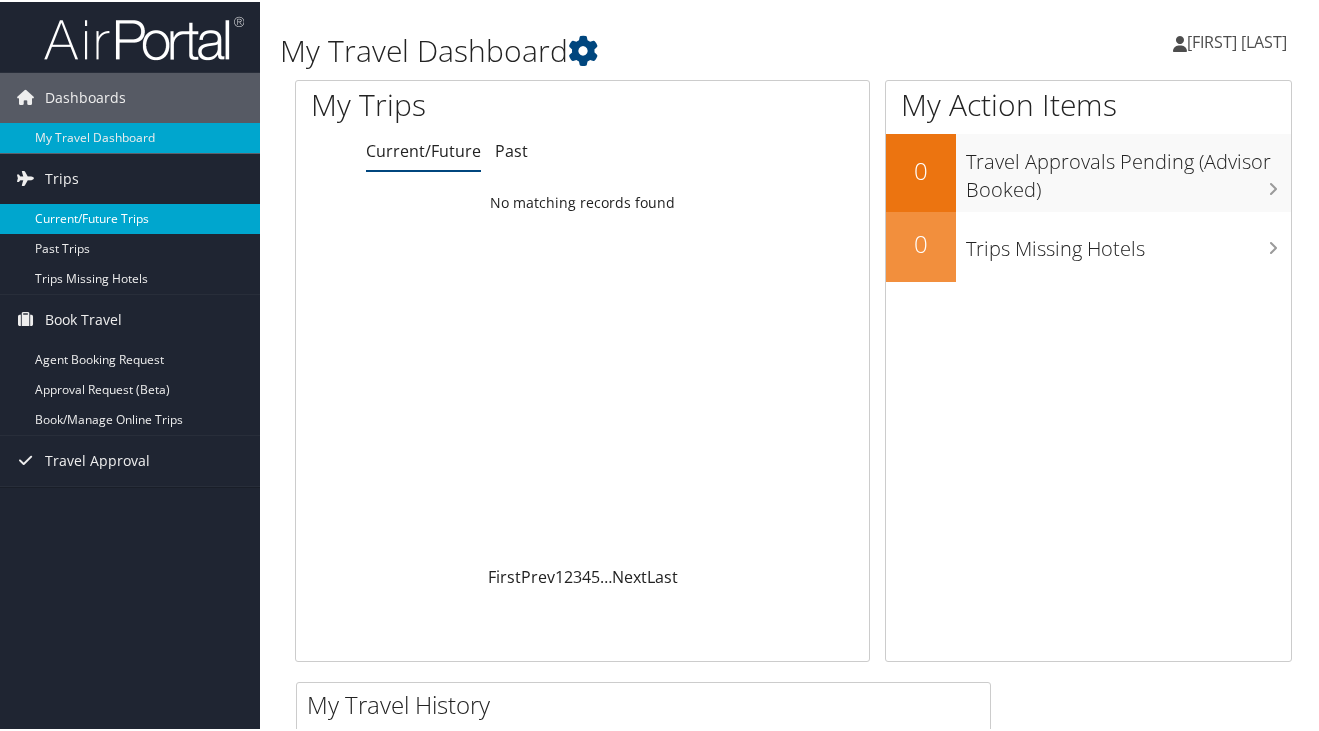 click on "Current/Future Trips" at bounding box center (130, 217) 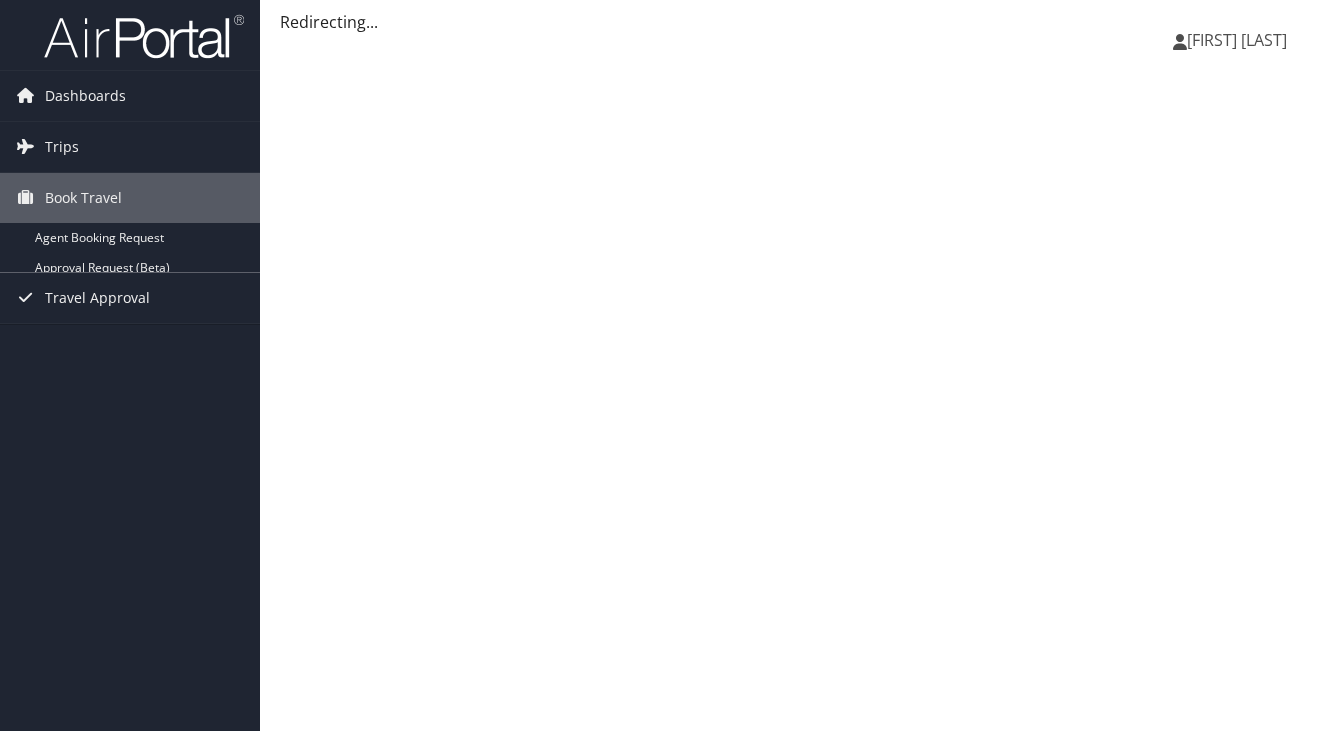 scroll, scrollTop: 0, scrollLeft: 0, axis: both 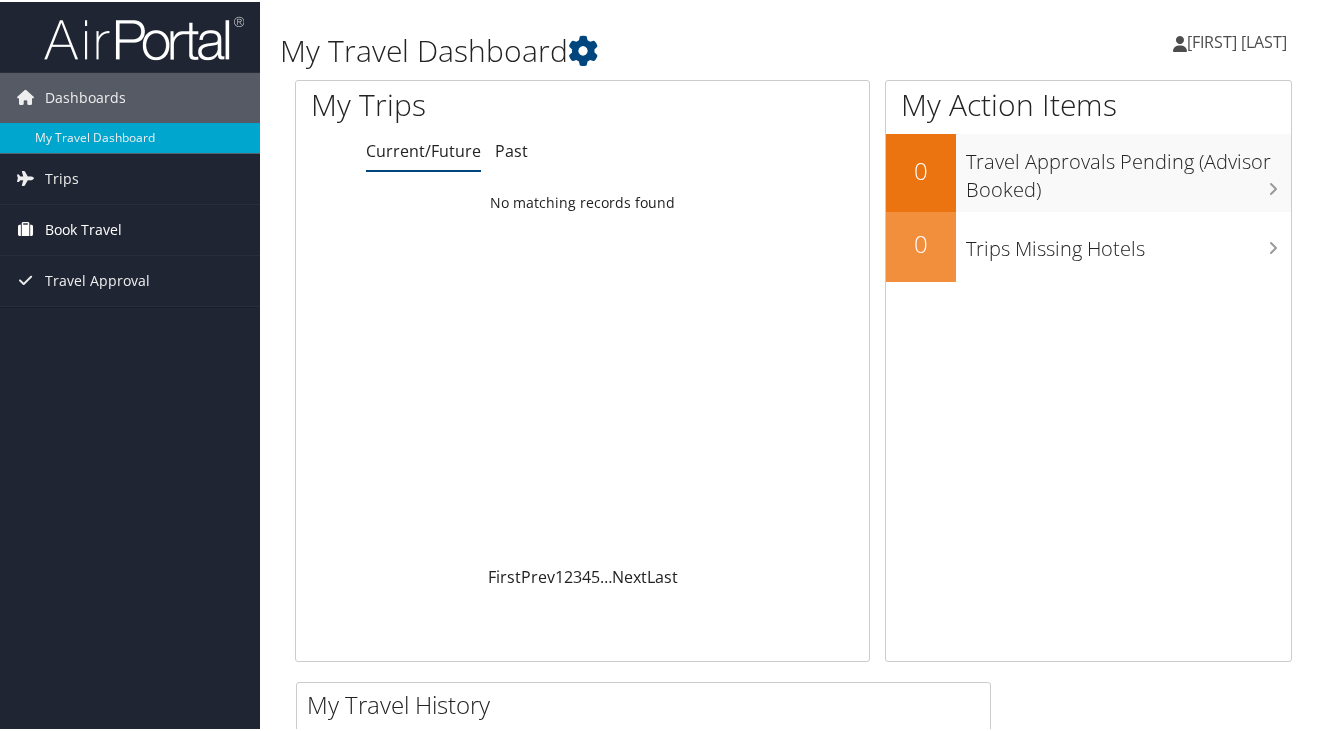 click on "Book Travel" at bounding box center [130, 228] 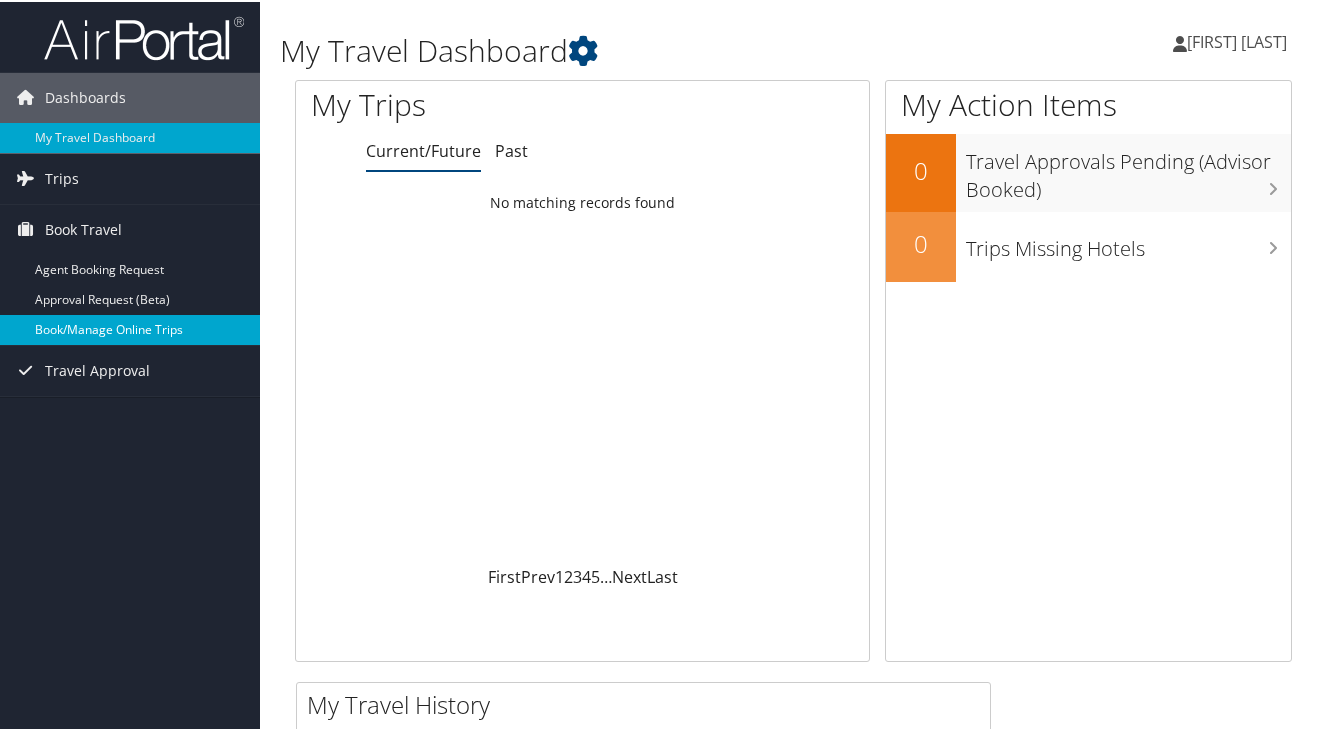 click on "Book/Manage Online Trips" at bounding box center [130, 328] 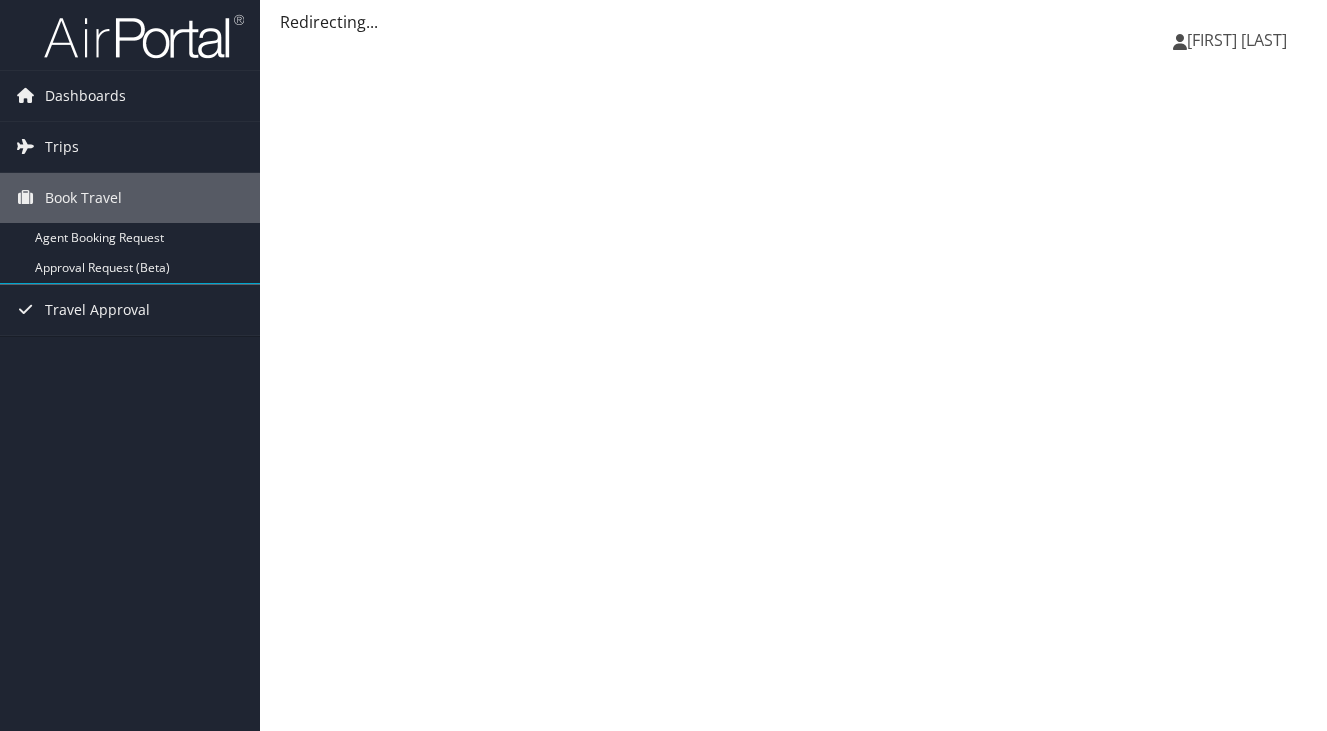 scroll, scrollTop: 0, scrollLeft: 0, axis: both 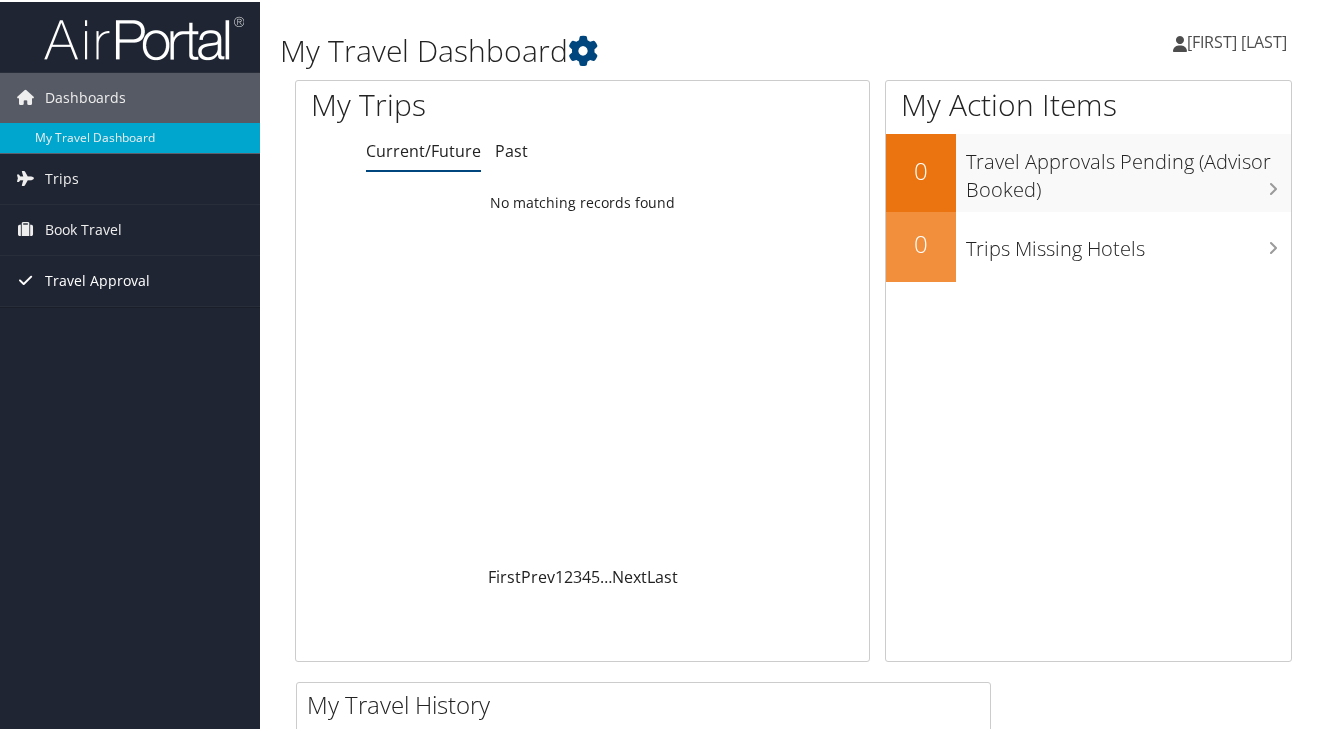 click on "Travel Approval" at bounding box center (97, 279) 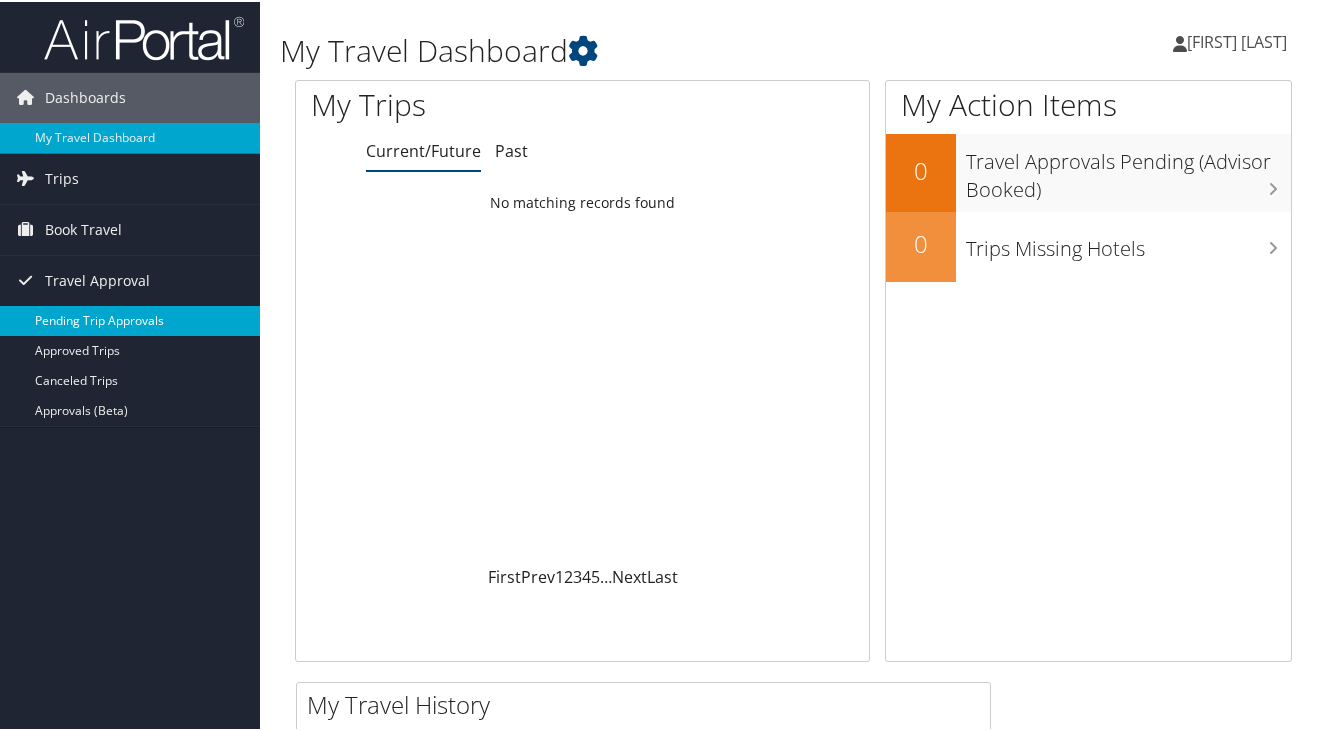 click on "Pending Trip Approvals" at bounding box center (130, 319) 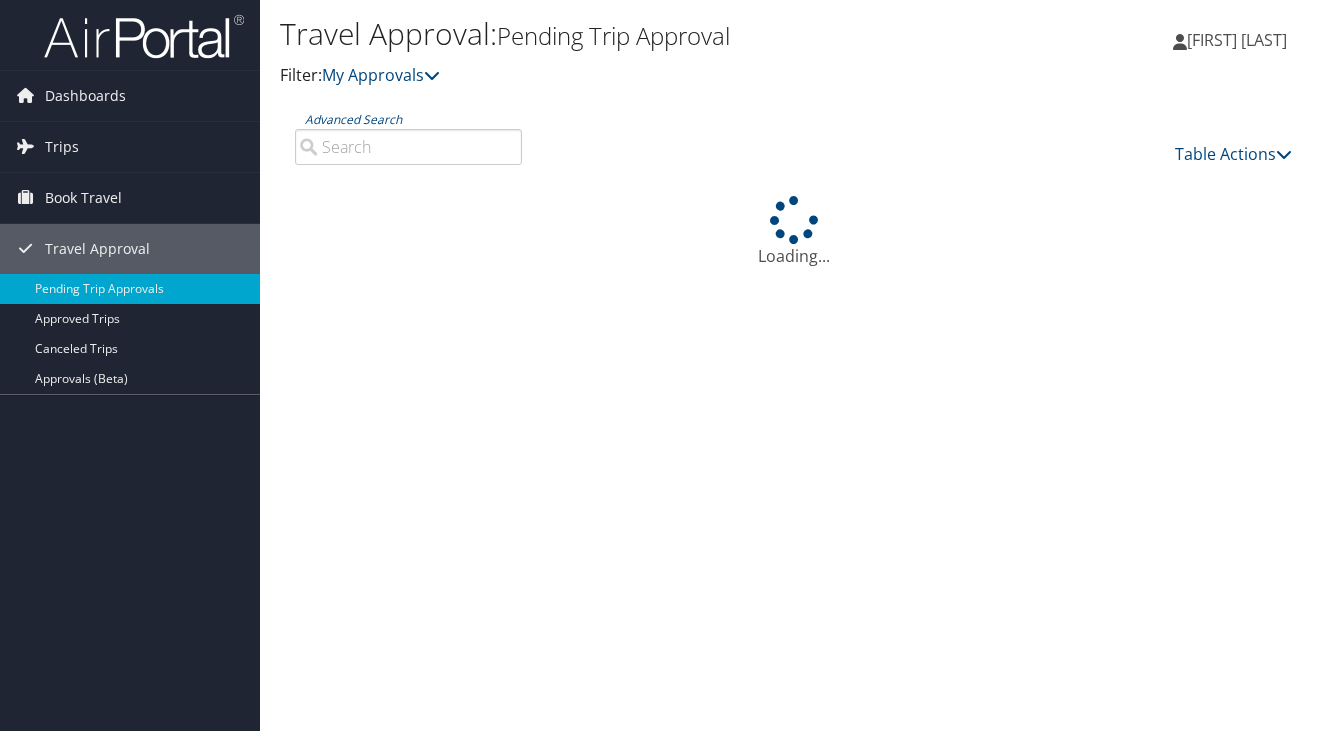scroll, scrollTop: 0, scrollLeft: 0, axis: both 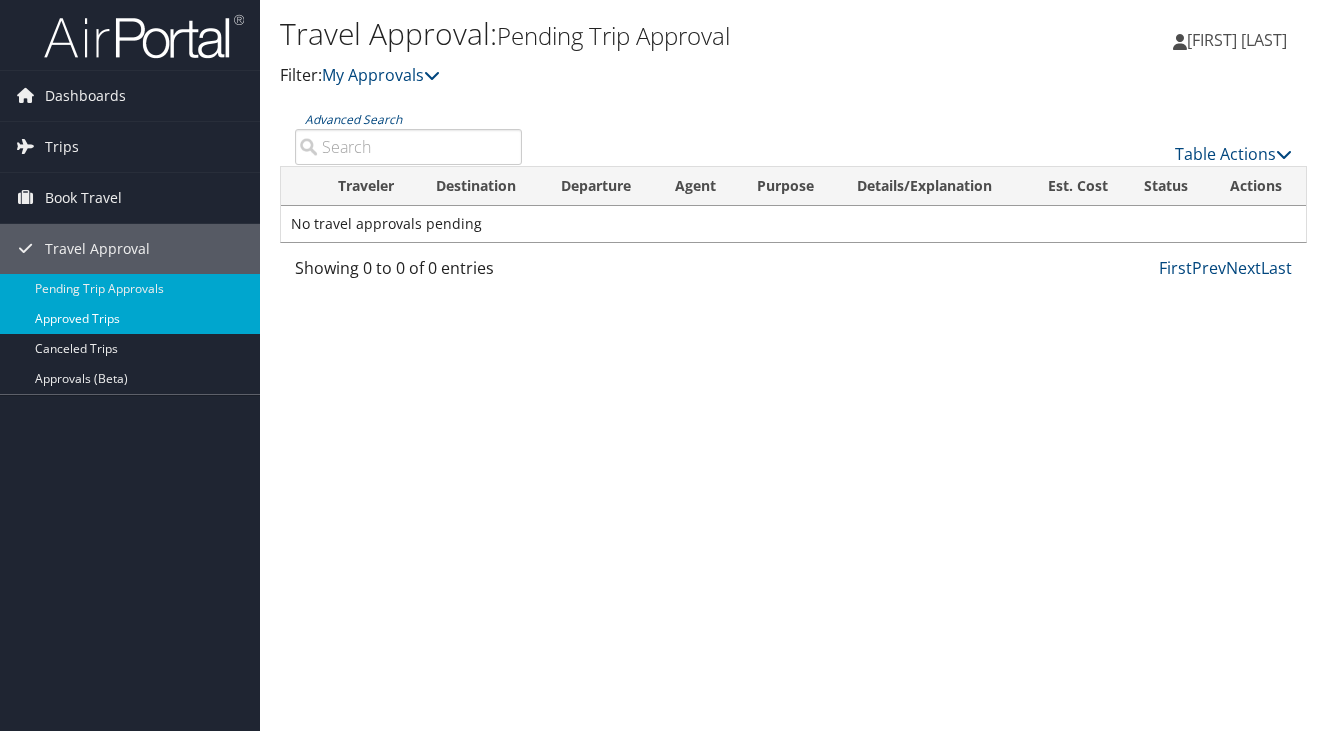 click on "Approved Trips" at bounding box center (130, 319) 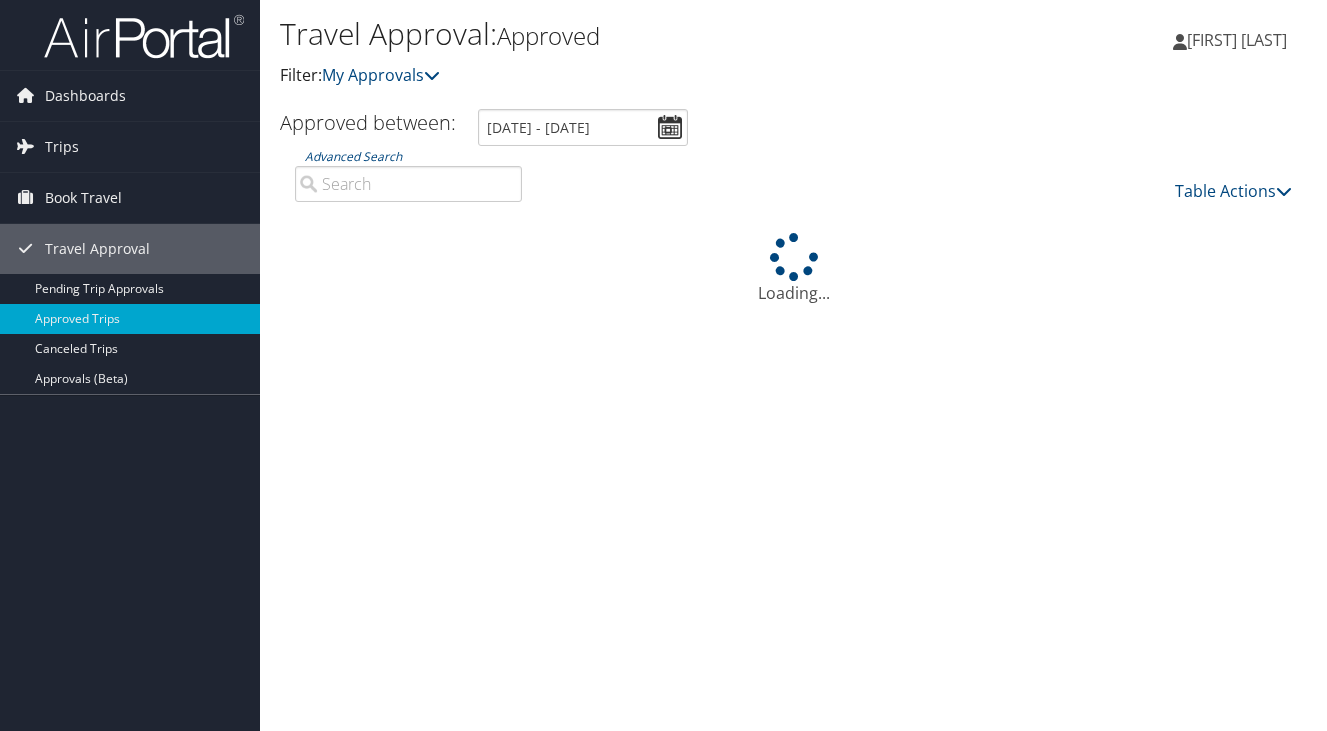 scroll, scrollTop: 0, scrollLeft: 0, axis: both 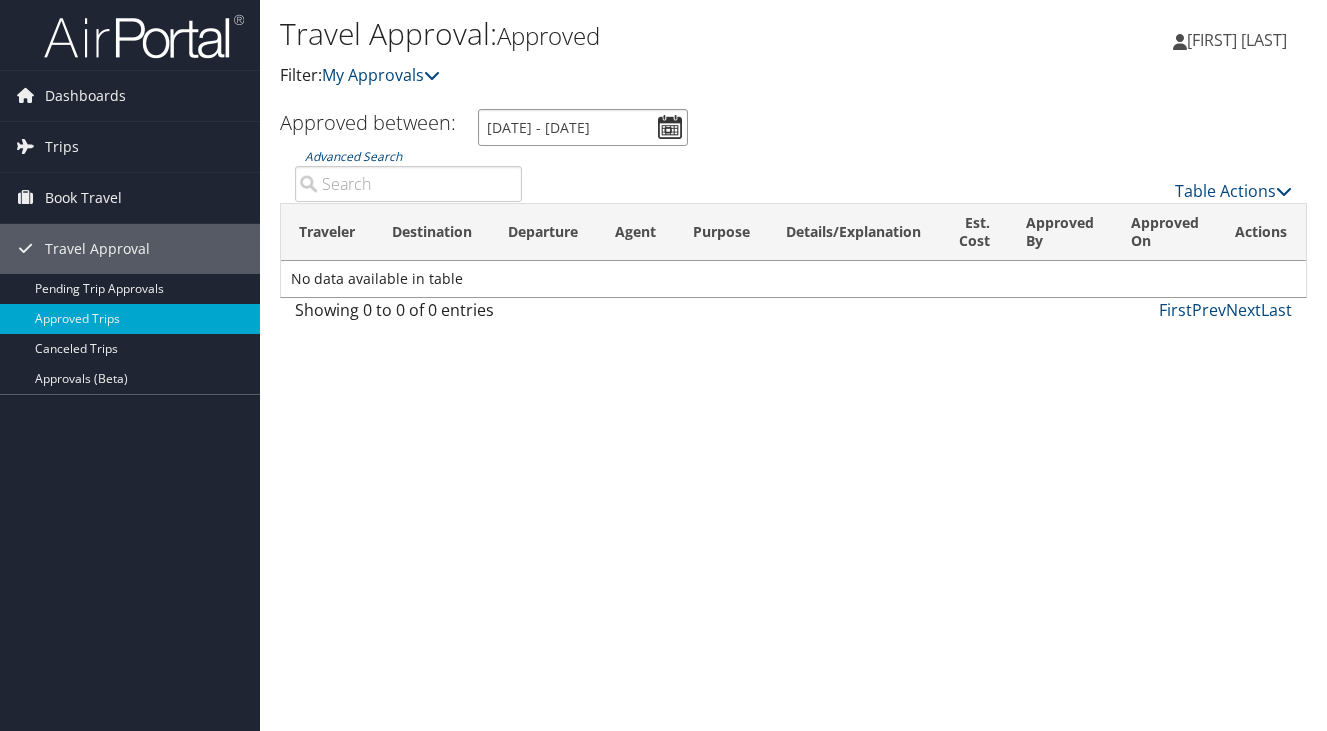 click on "[DATE] - [DATE]" at bounding box center [583, 127] 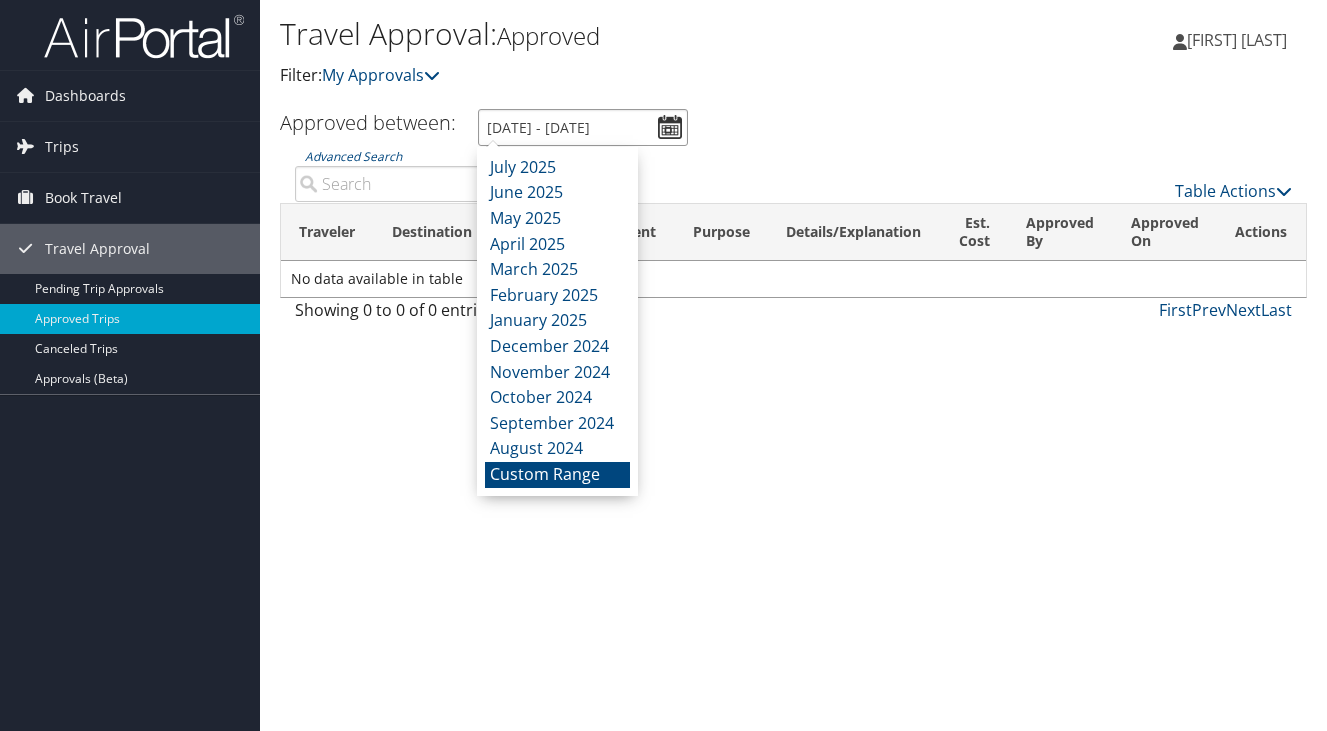 click on "7/8/2025 - 8/8/2025" at bounding box center [583, 127] 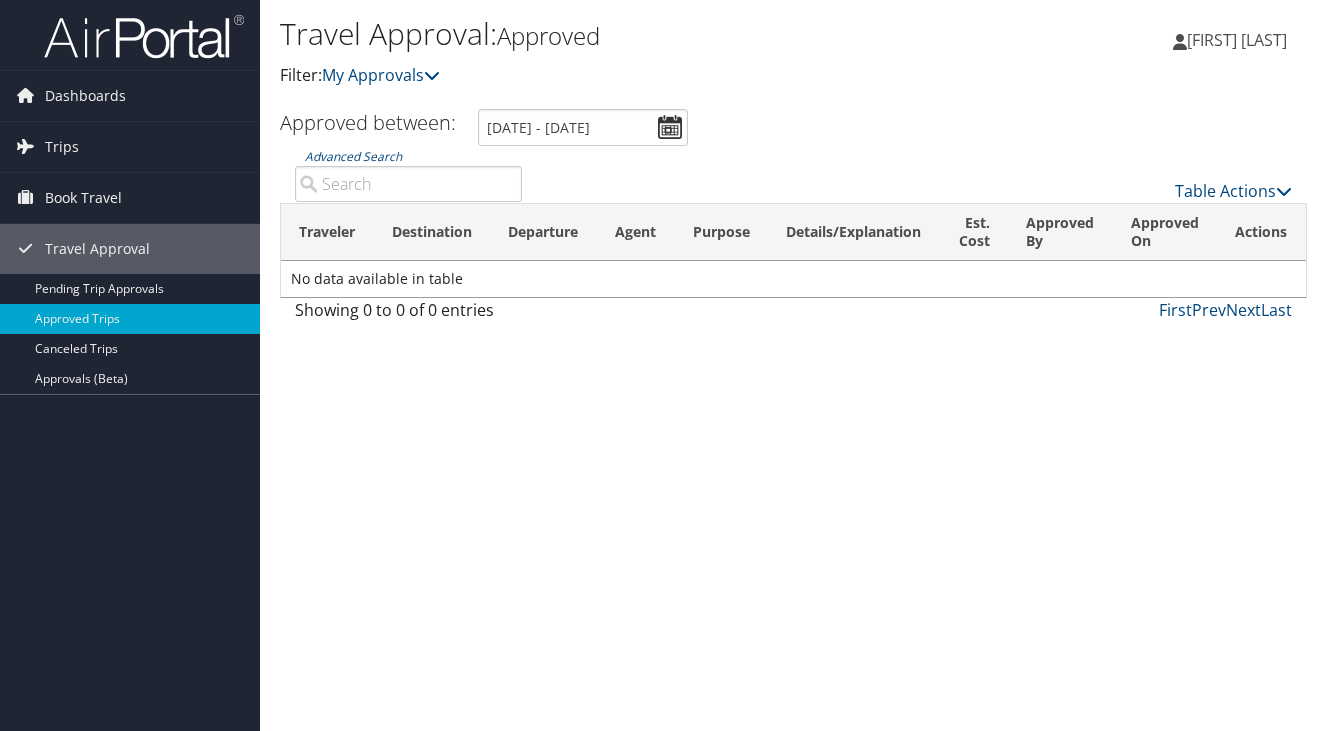click on "Approved between:
7/8/2025 - 8/8/2025" at bounding box center (782, 127) 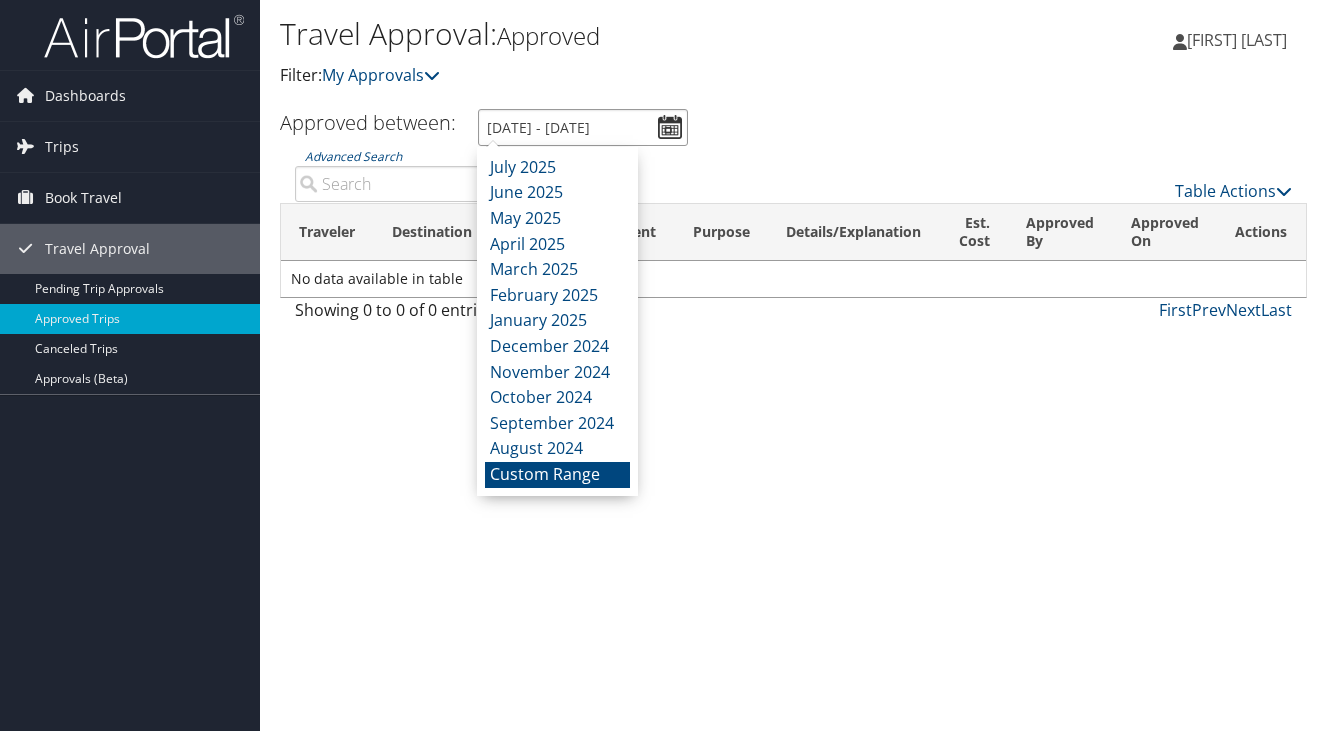 click on "7/8/2025 - 8/8/2025" at bounding box center [583, 127] 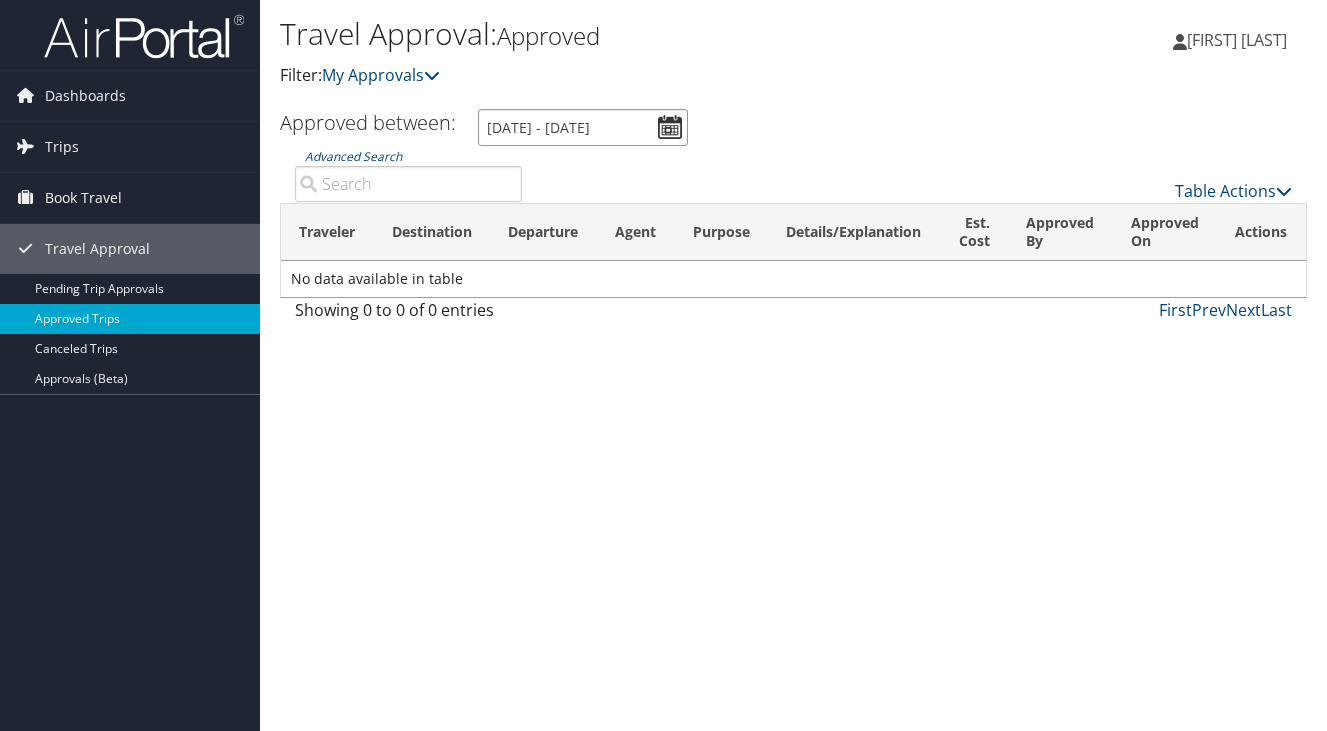 click on "7/8/2025 - 8/8/2025" at bounding box center [583, 127] 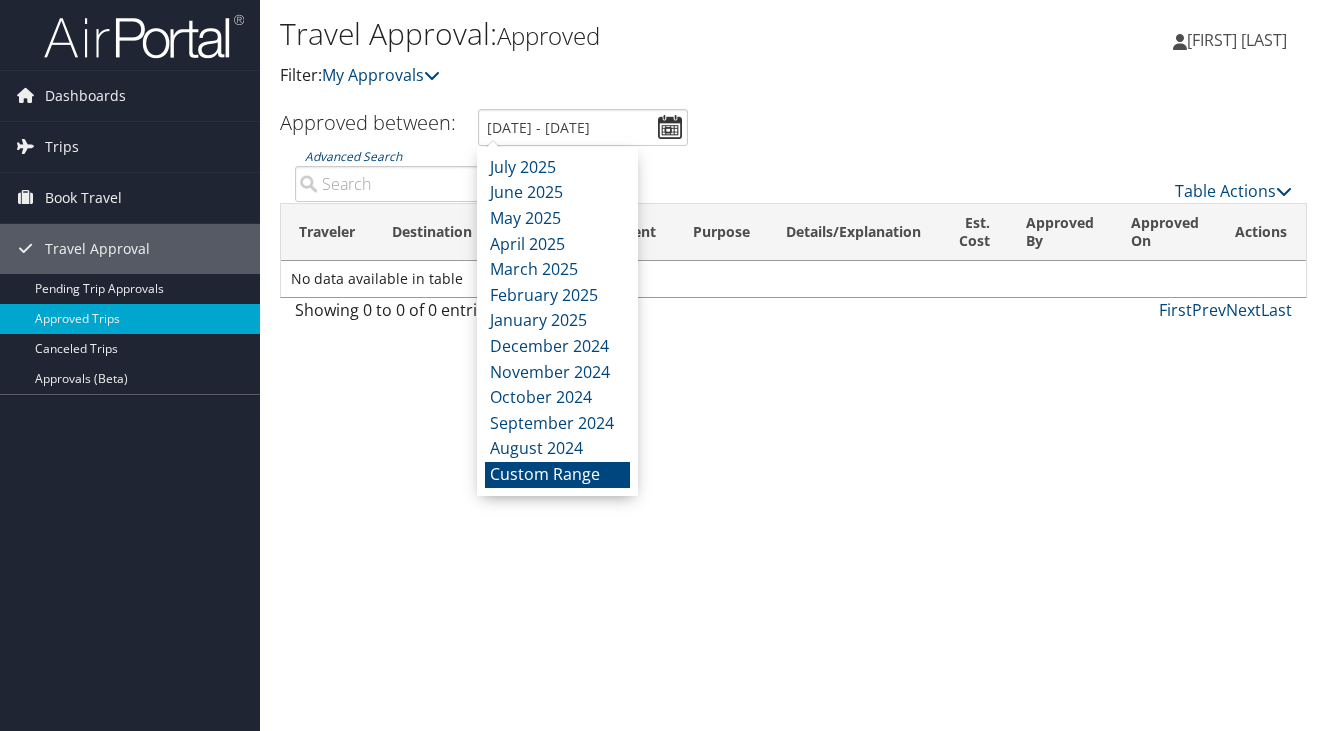 click on "Approved between:
7/8/2025 - 8/8/2025" at bounding box center [782, 127] 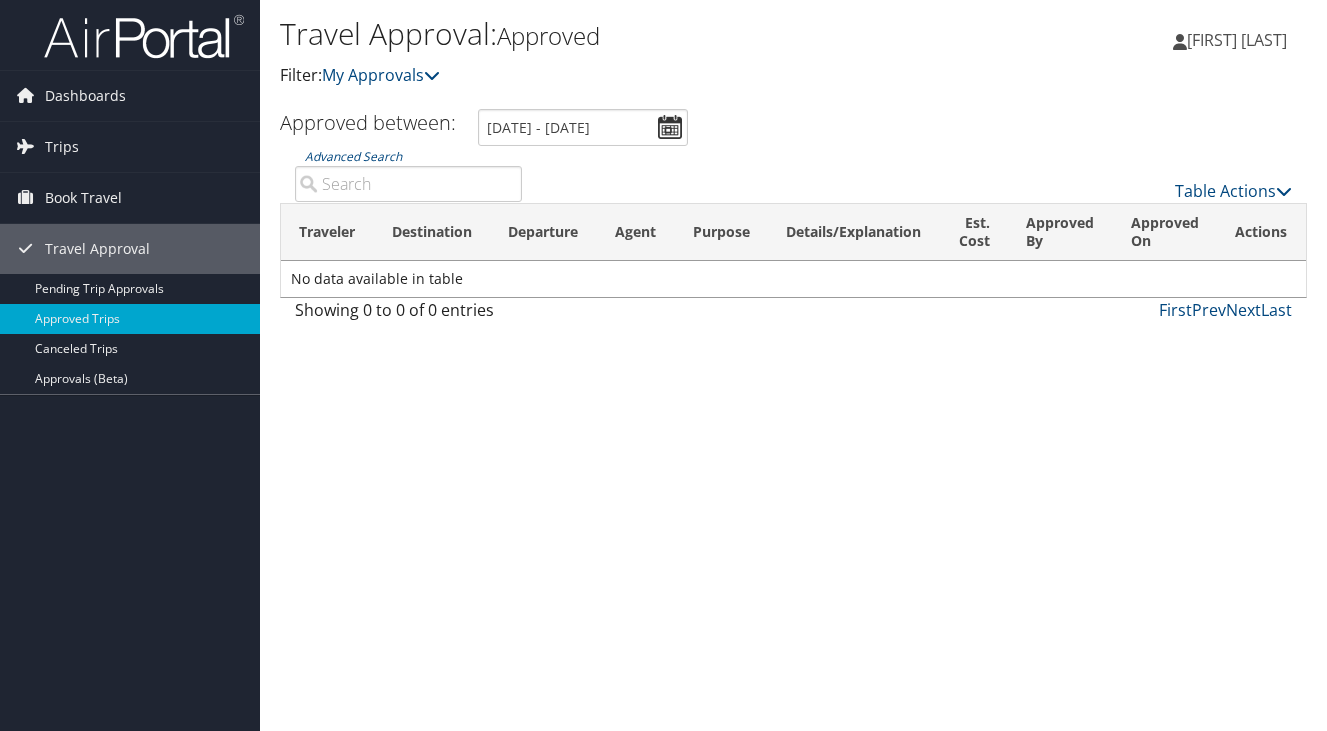click on "Advanced Search" at bounding box center [408, 184] 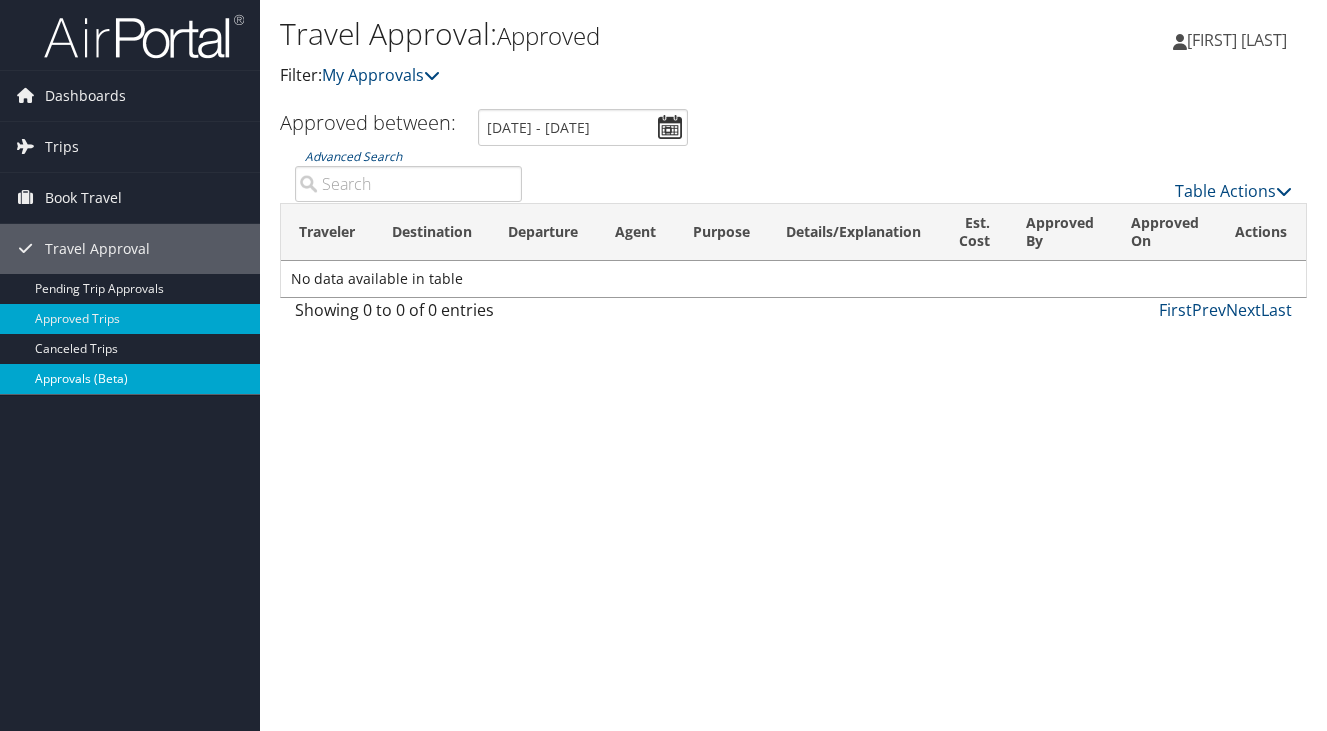 click on "Approvals (Beta)" at bounding box center (130, 379) 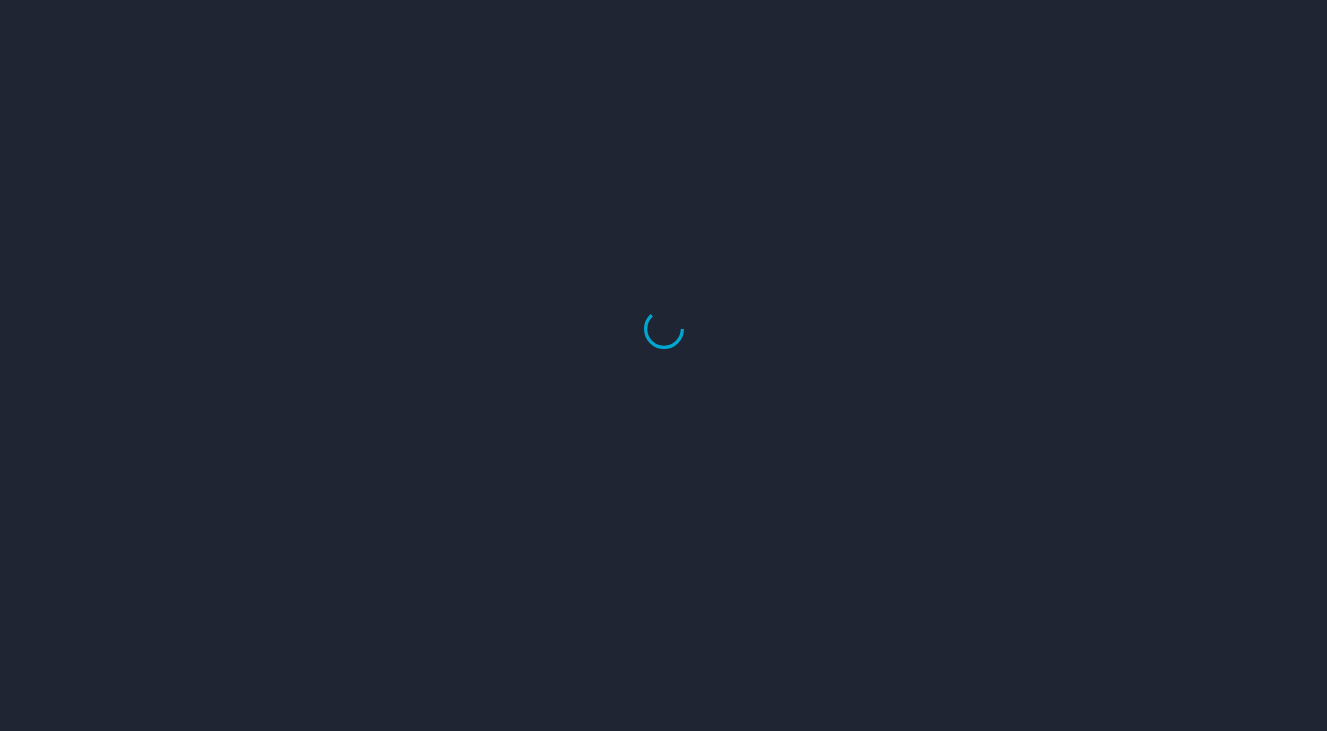 scroll, scrollTop: 0, scrollLeft: 0, axis: both 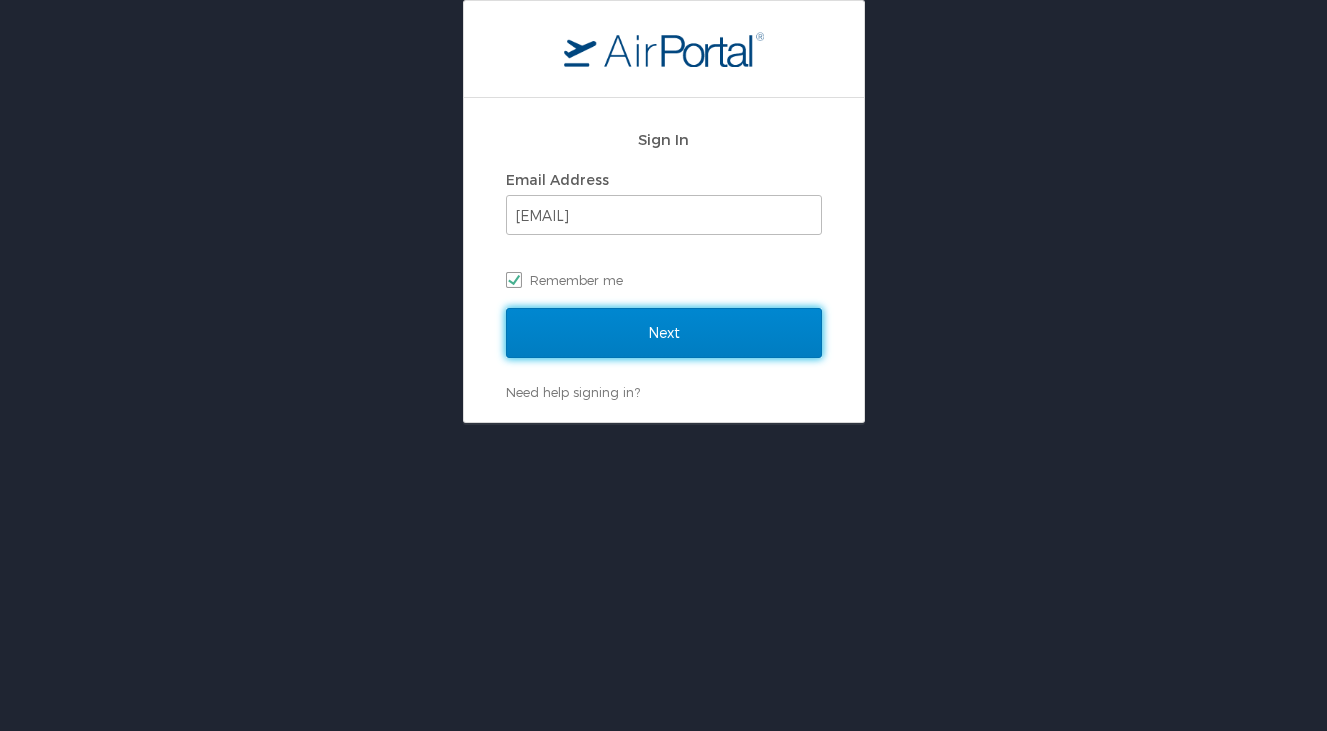 click on "Next" at bounding box center [664, 333] 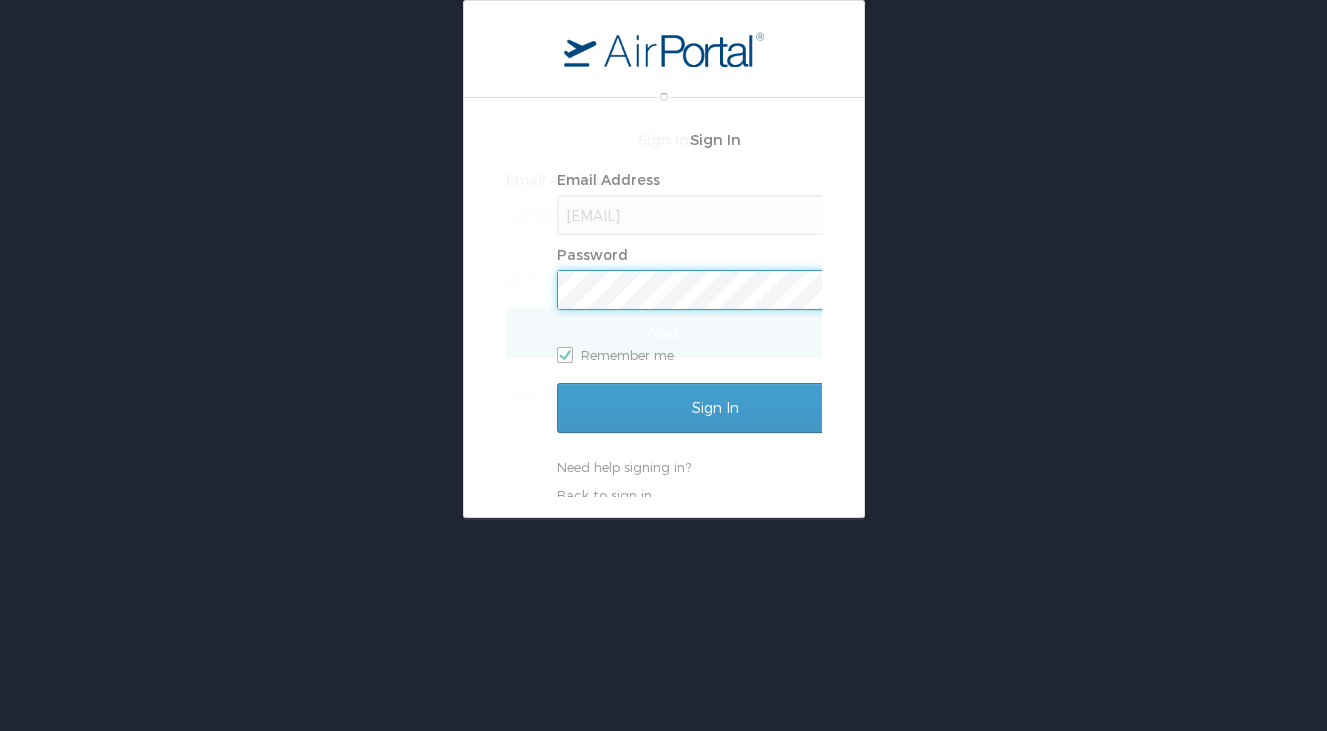 scroll, scrollTop: 0, scrollLeft: 0, axis: both 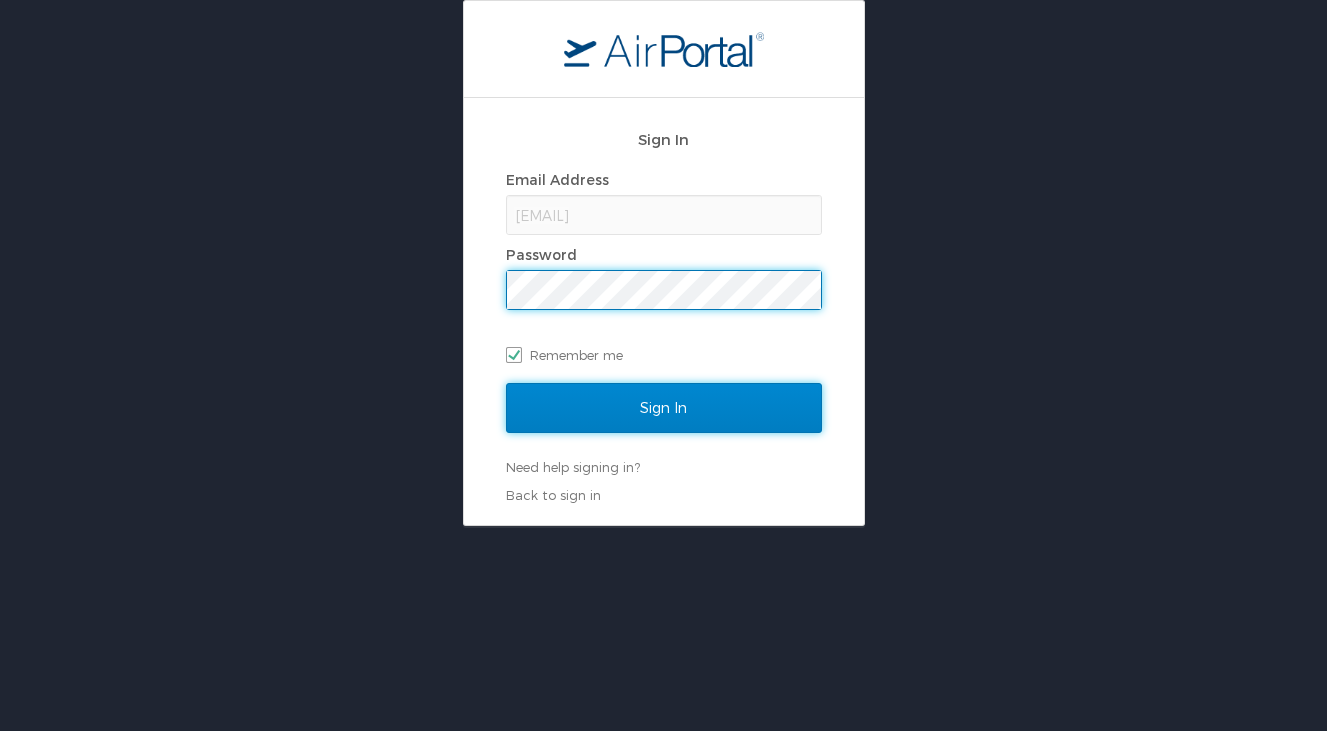 click on "Sign In" at bounding box center (664, 408) 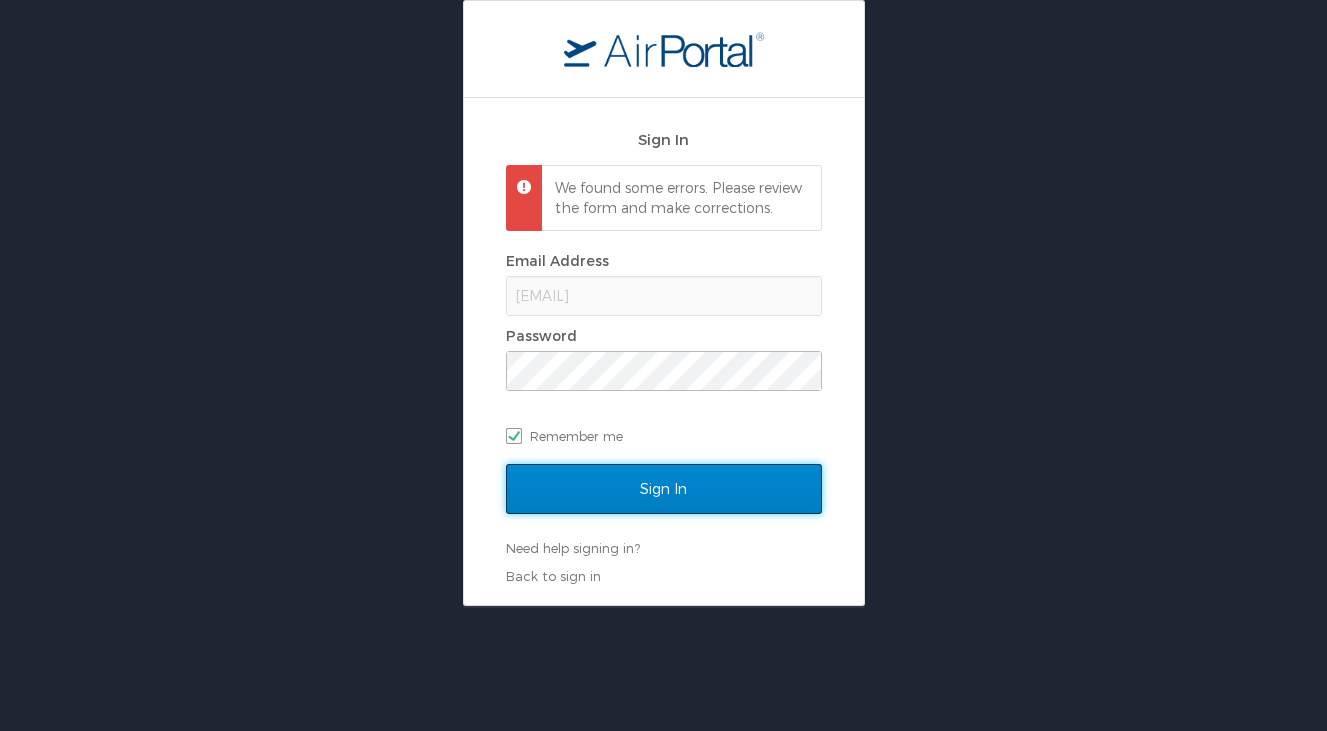 click on "Sign In" at bounding box center (664, 489) 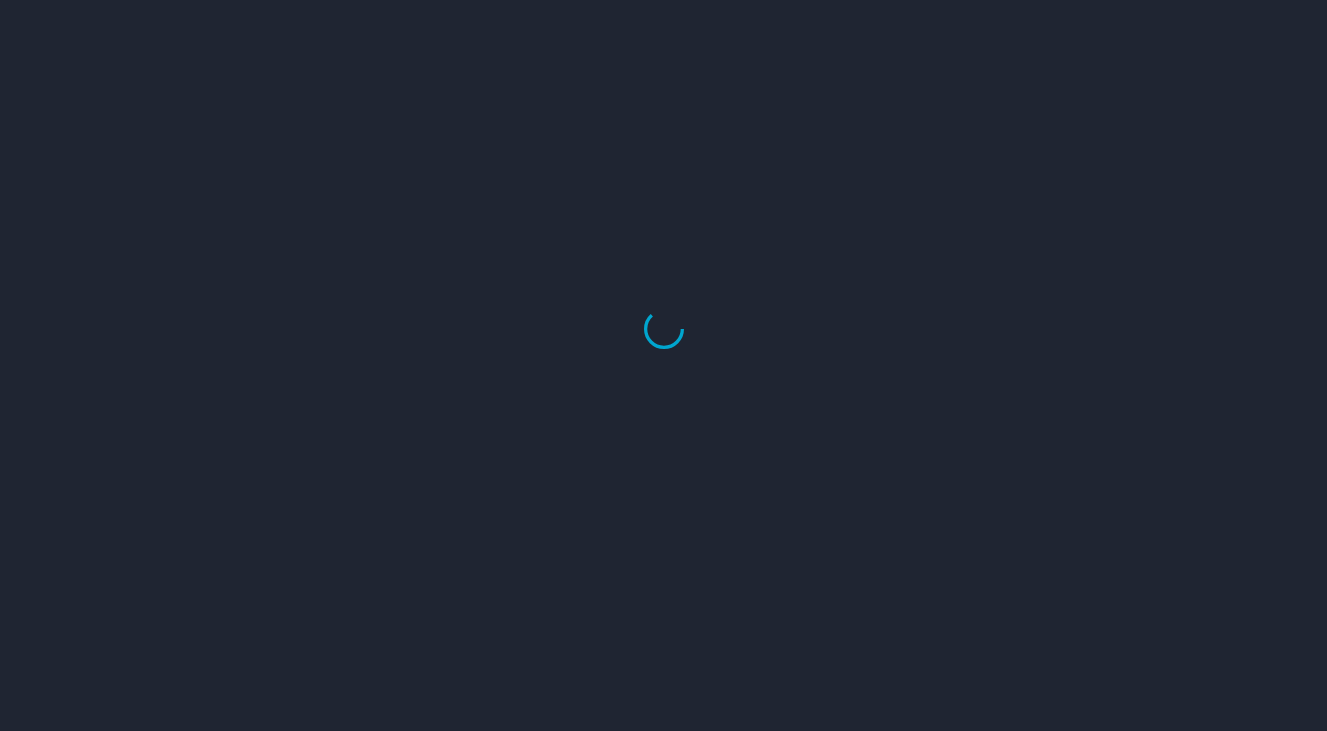 scroll, scrollTop: 0, scrollLeft: 0, axis: both 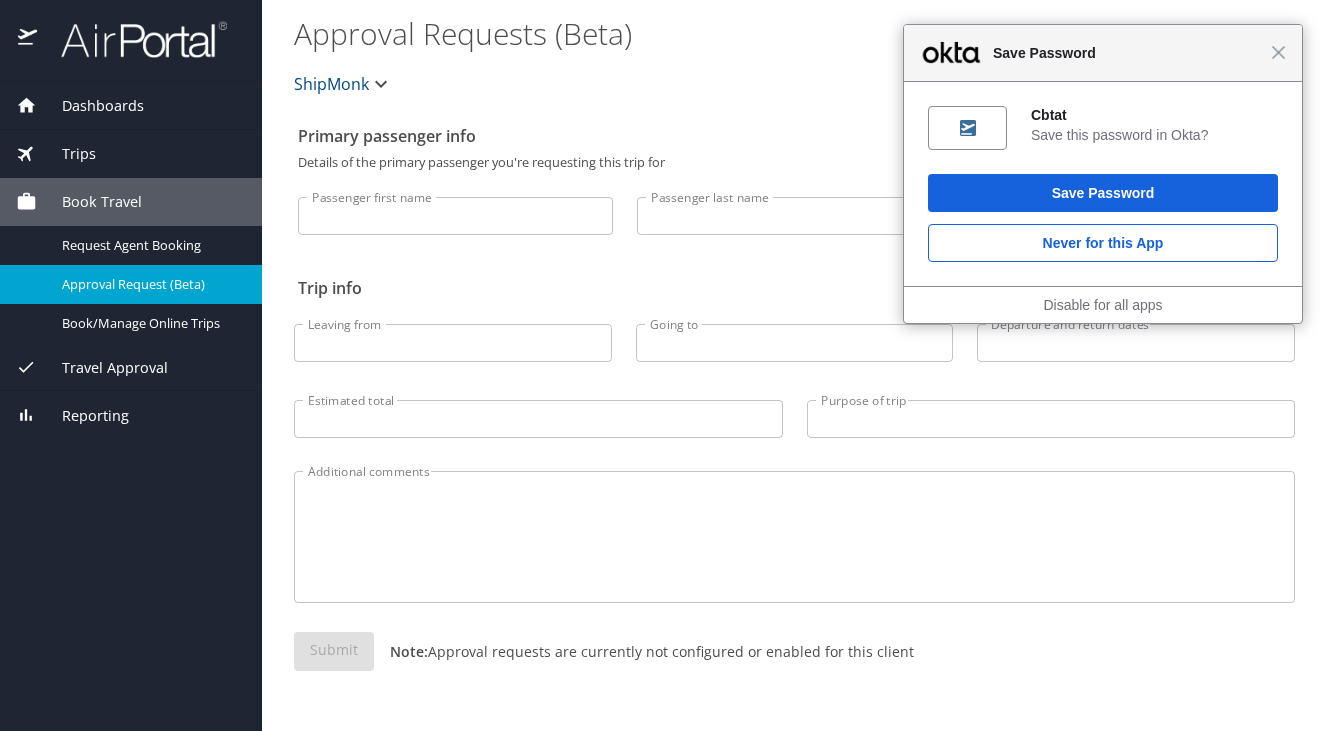 click on "Approval Request (Beta)" at bounding box center [150, 284] 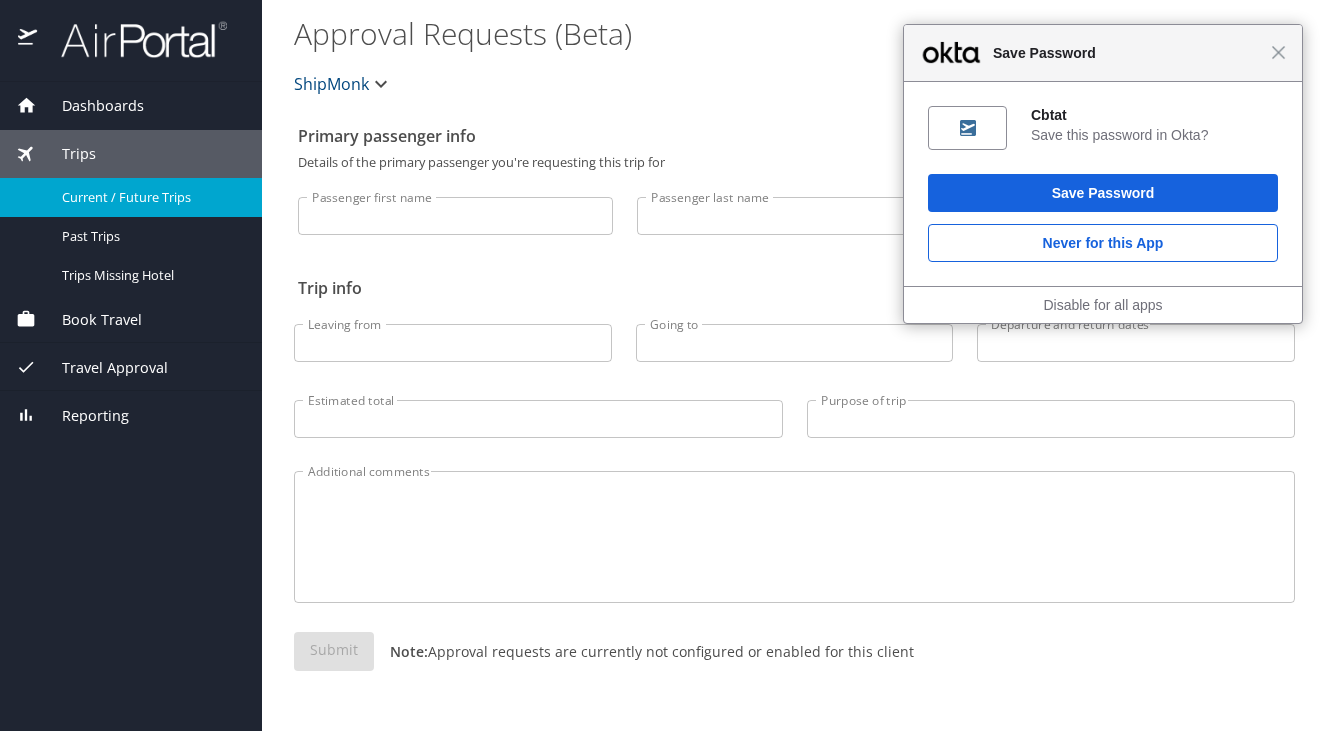 click on "Current / Future Trips" at bounding box center [150, 197] 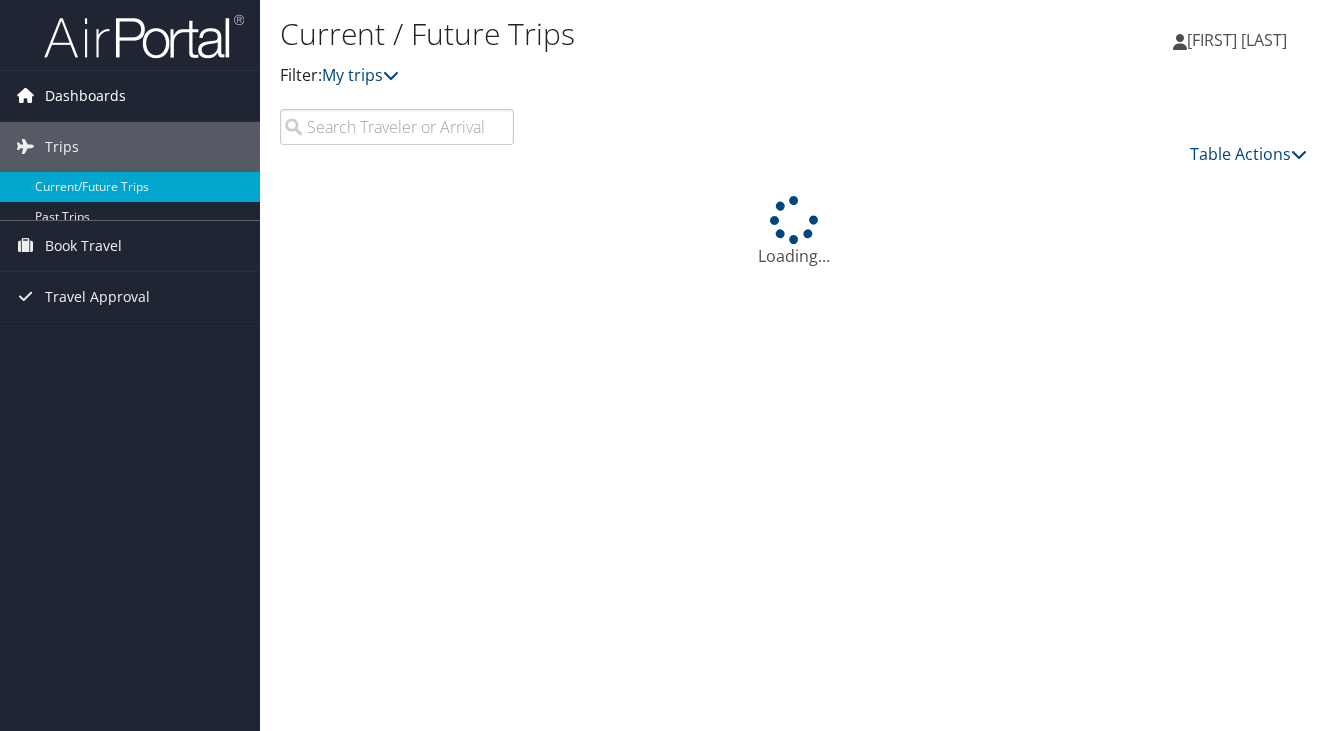 scroll, scrollTop: 0, scrollLeft: 0, axis: both 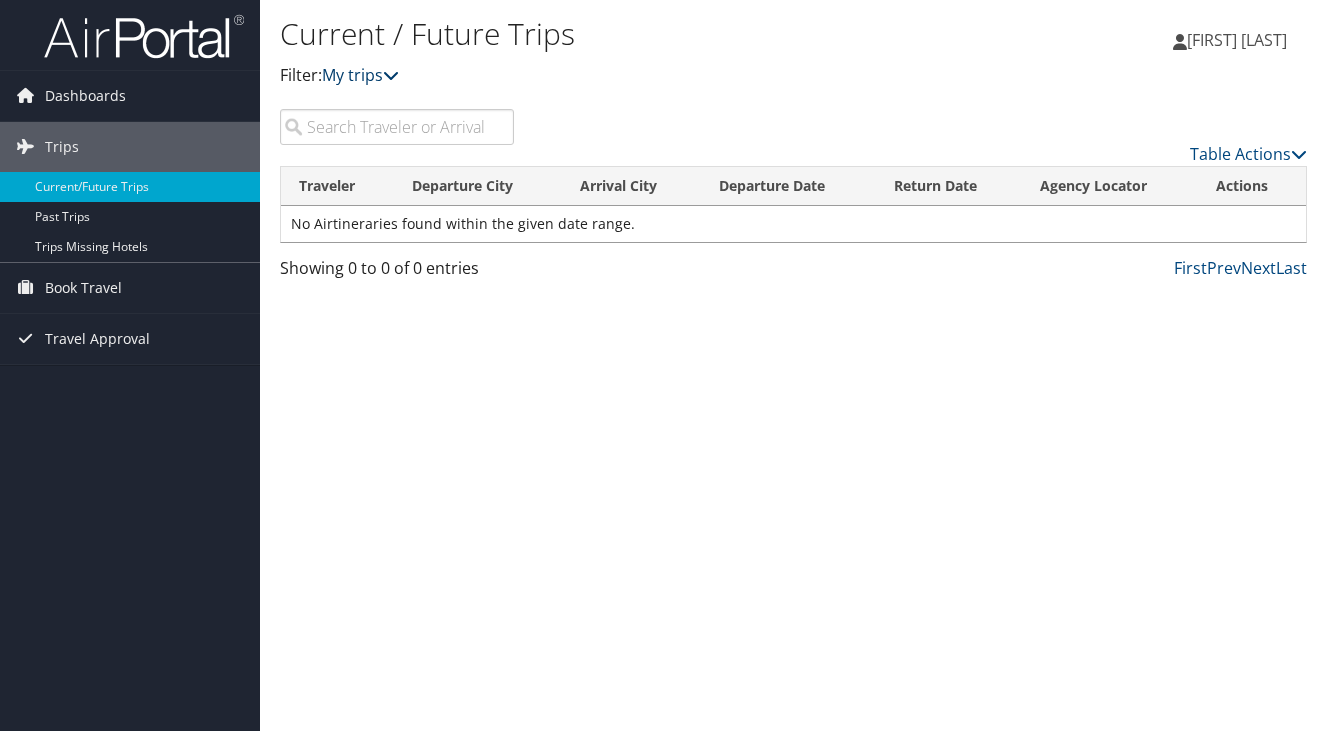 click on "My trips" at bounding box center [360, 75] 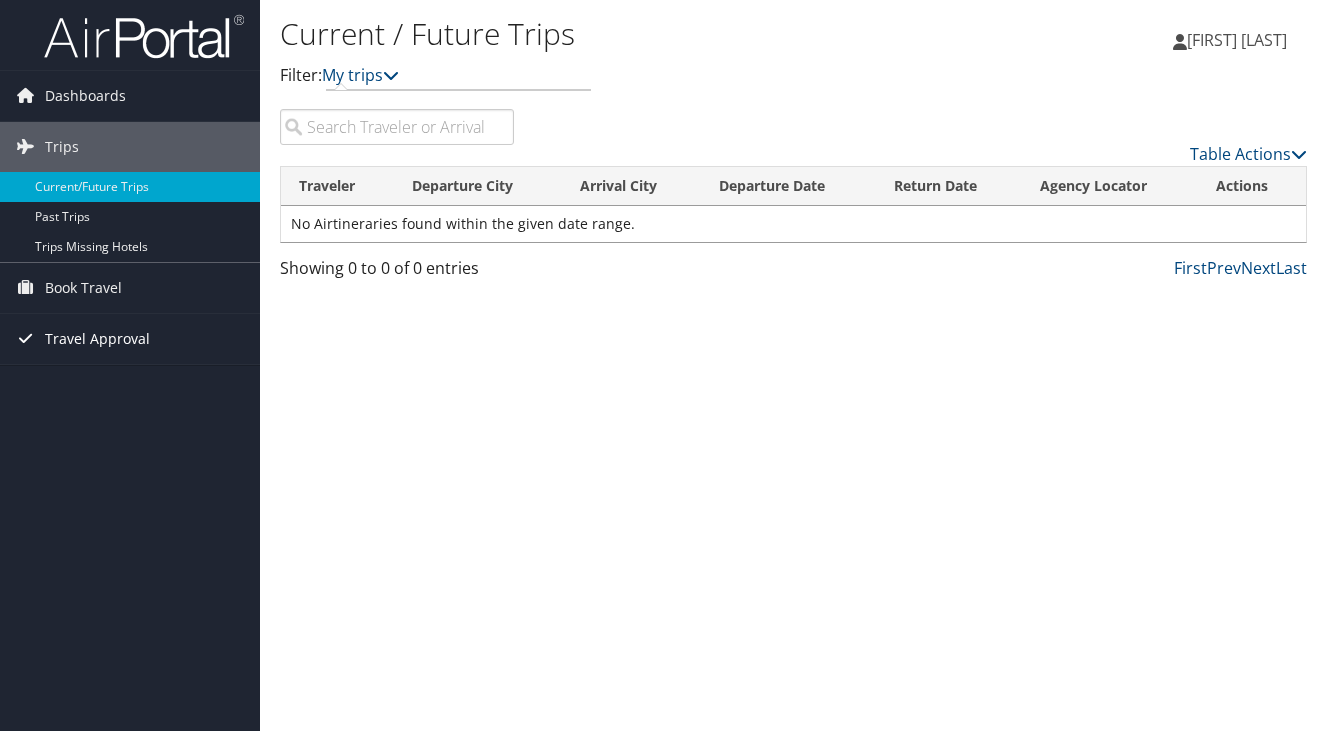click on "Travel Approval" at bounding box center (97, 339) 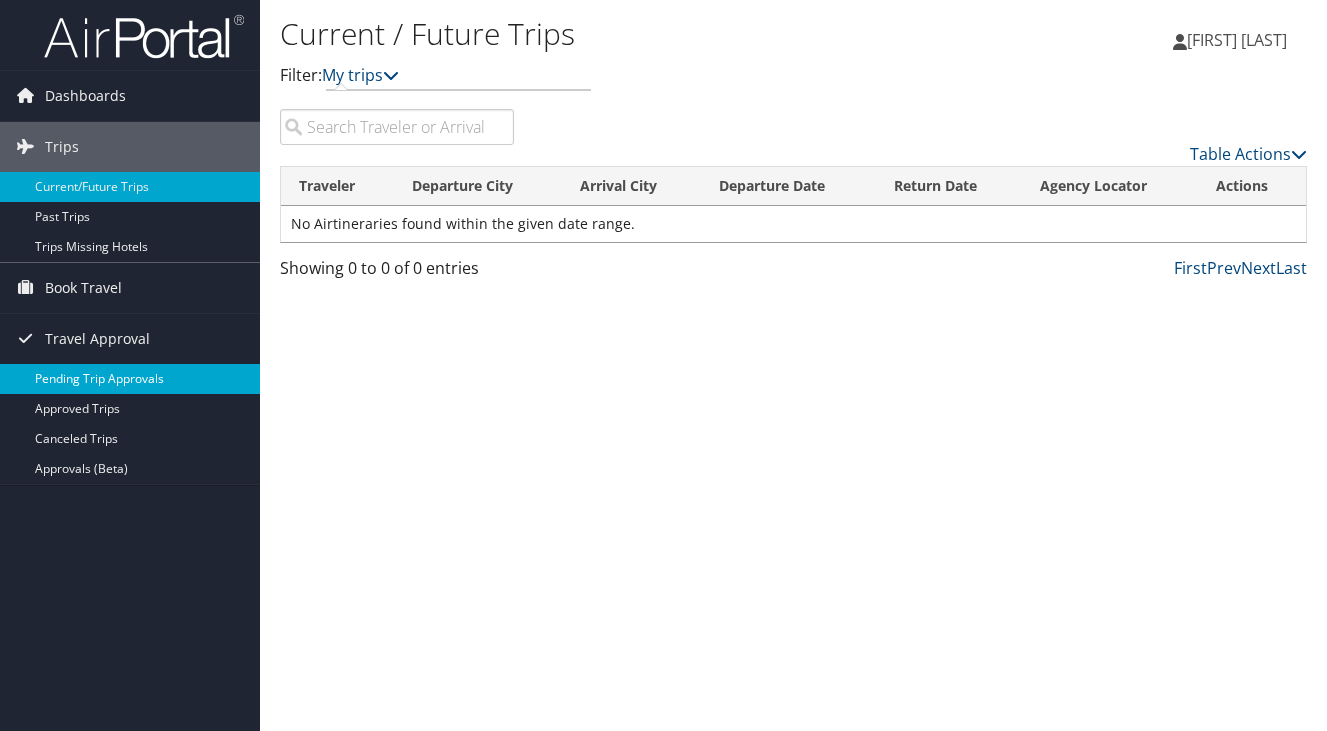click on "Pending Trip Approvals" at bounding box center [130, 379] 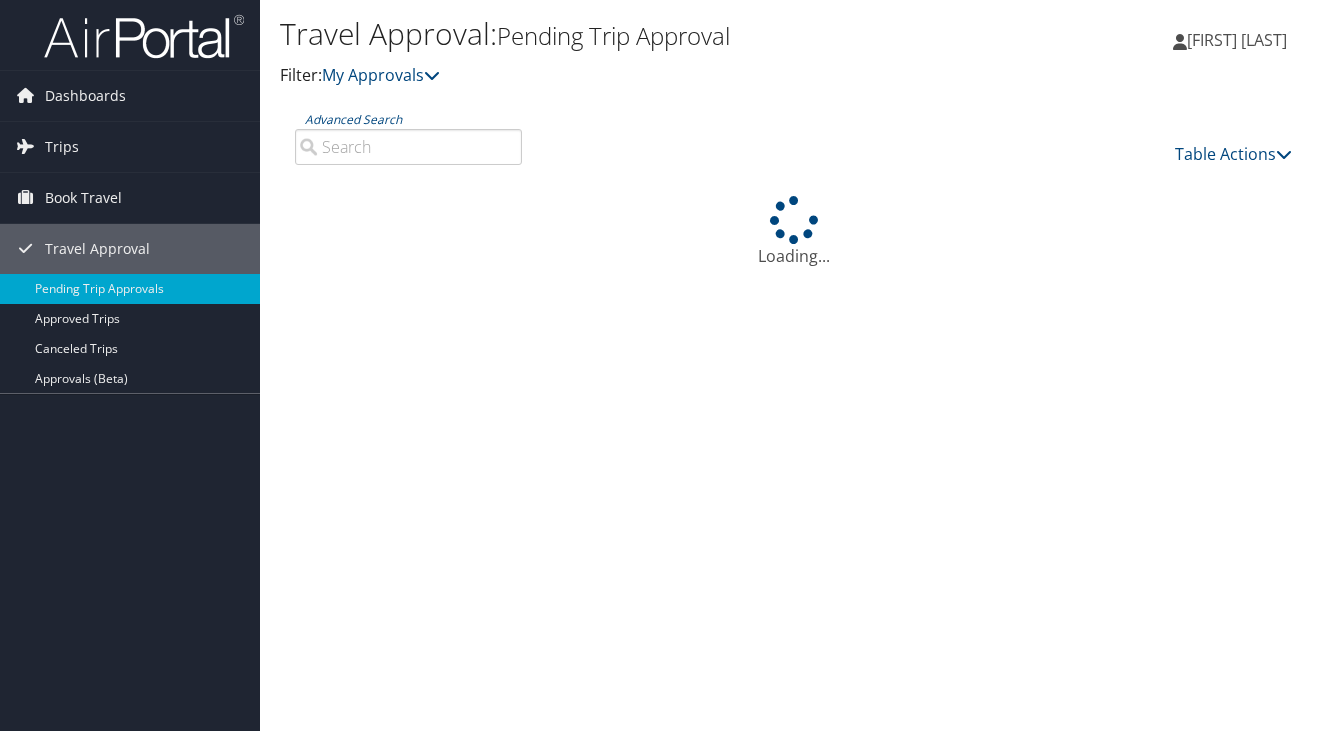 scroll, scrollTop: 0, scrollLeft: 0, axis: both 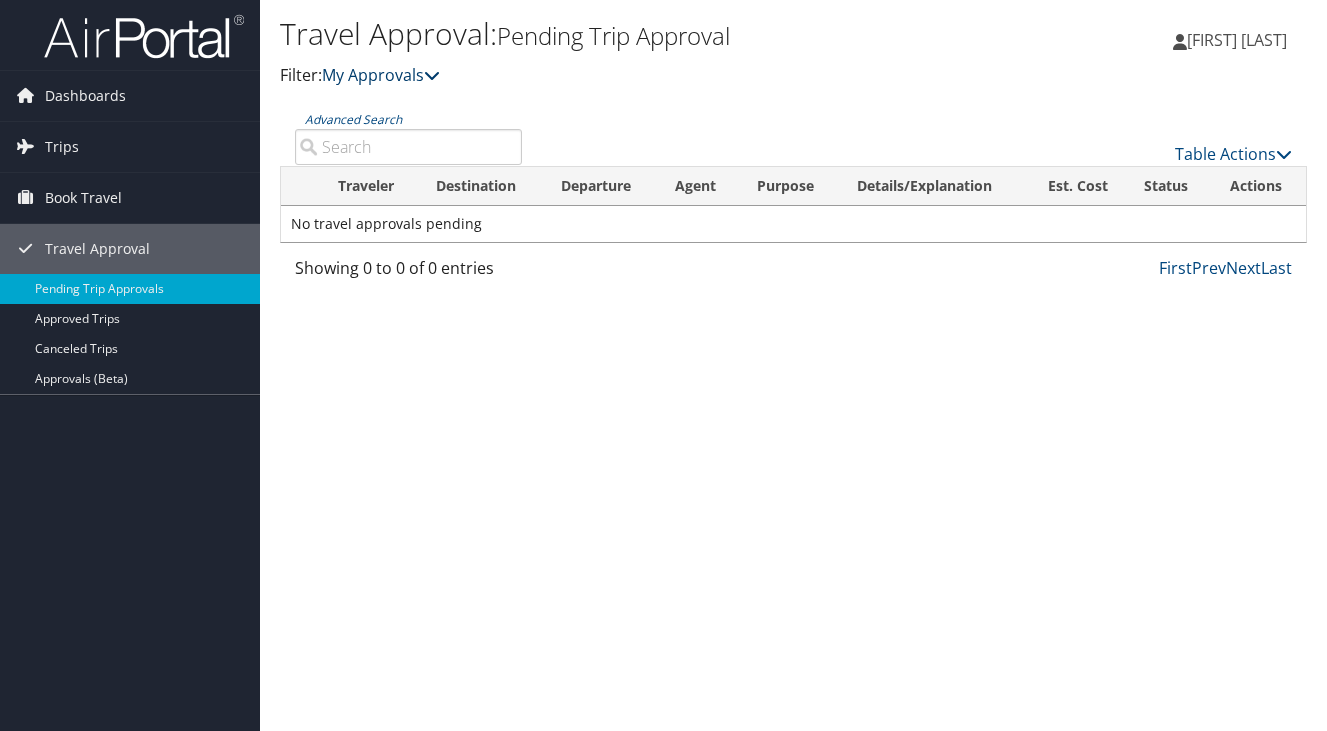 click at bounding box center [432, 75] 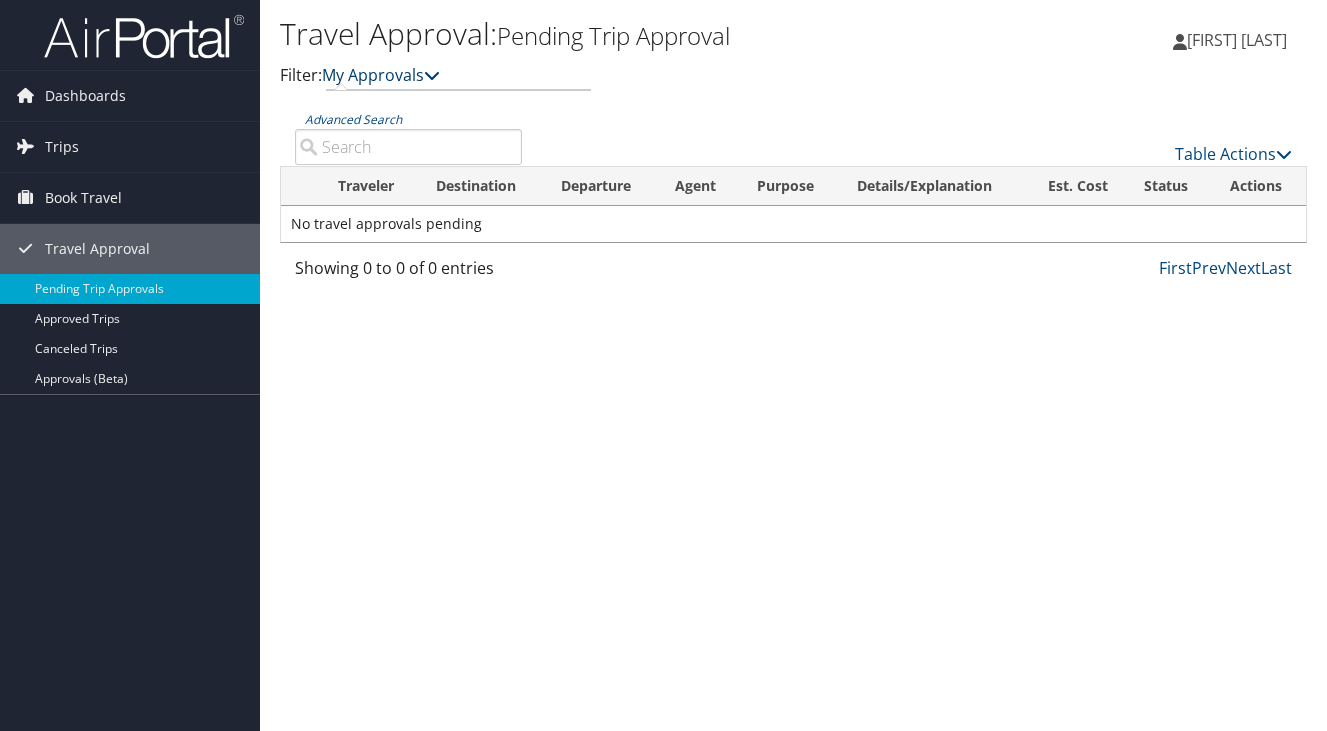 click at bounding box center [432, 75] 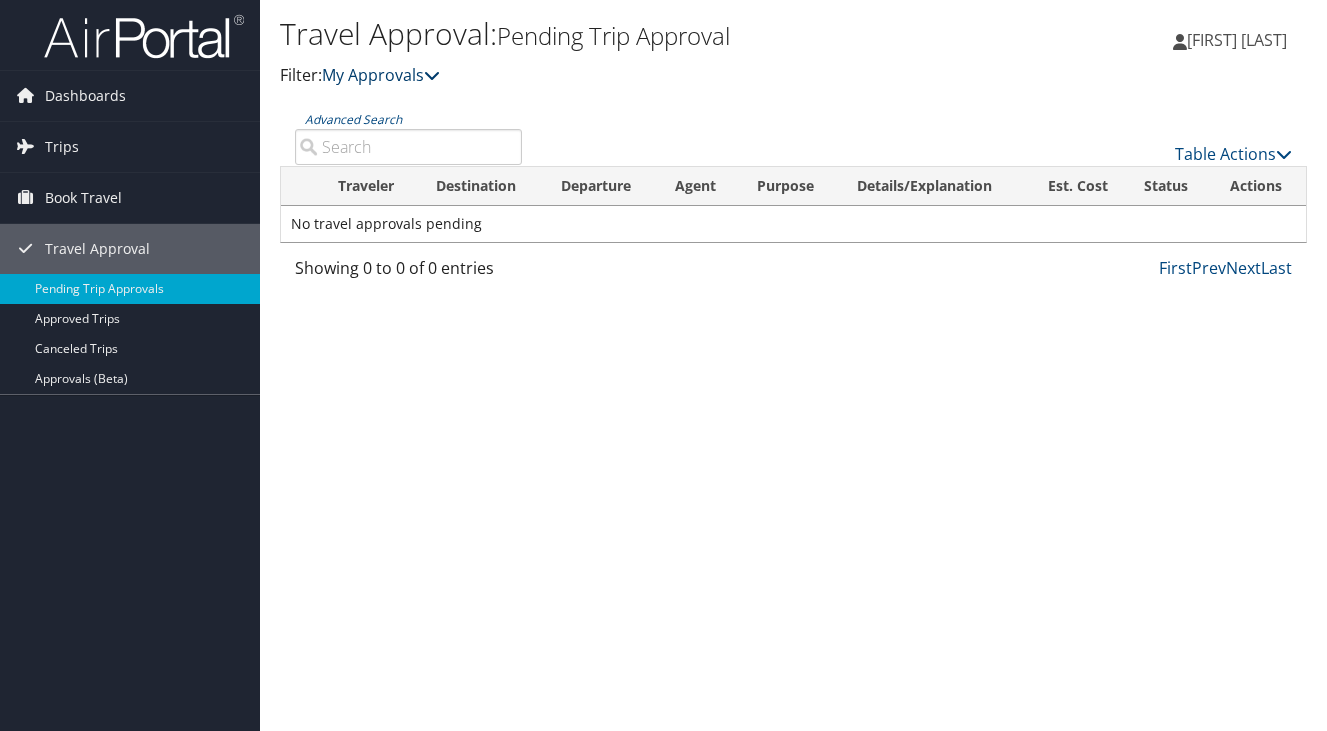 click at bounding box center (432, 75) 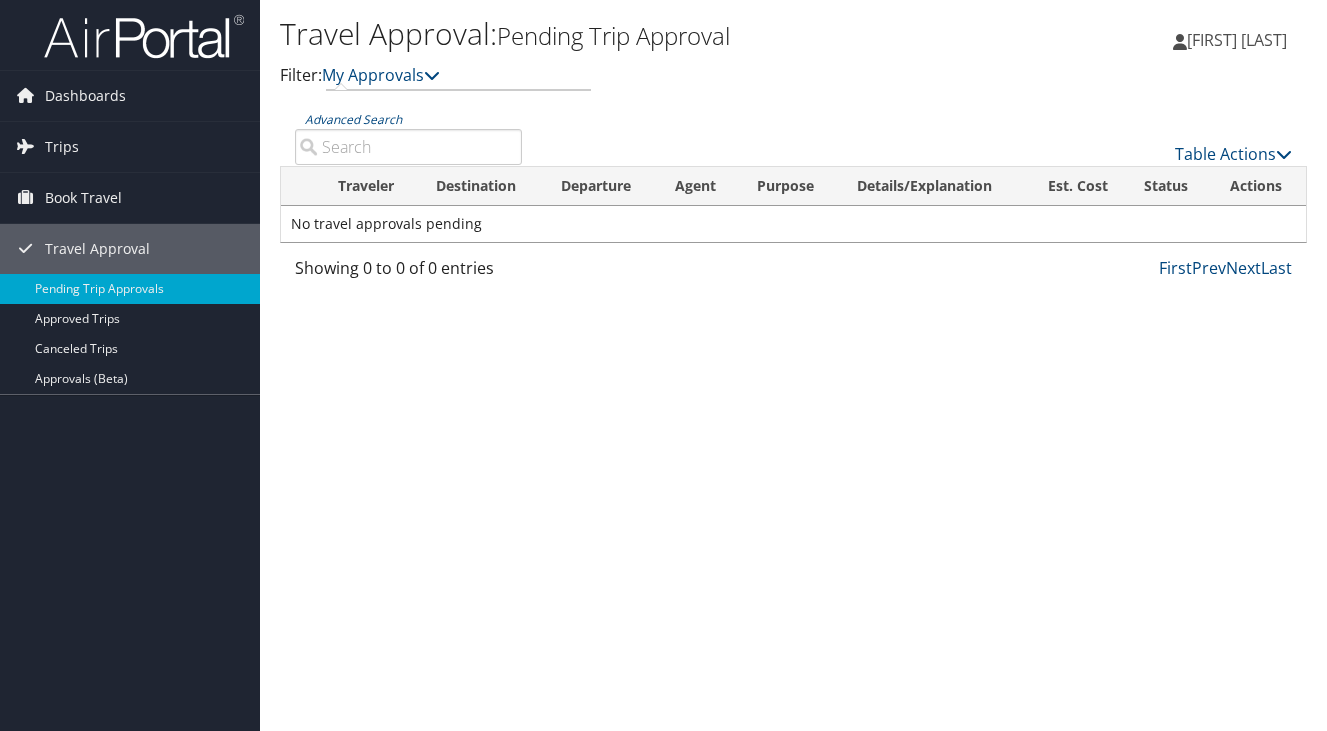 click on "Table Actions" at bounding box center [922, 137] 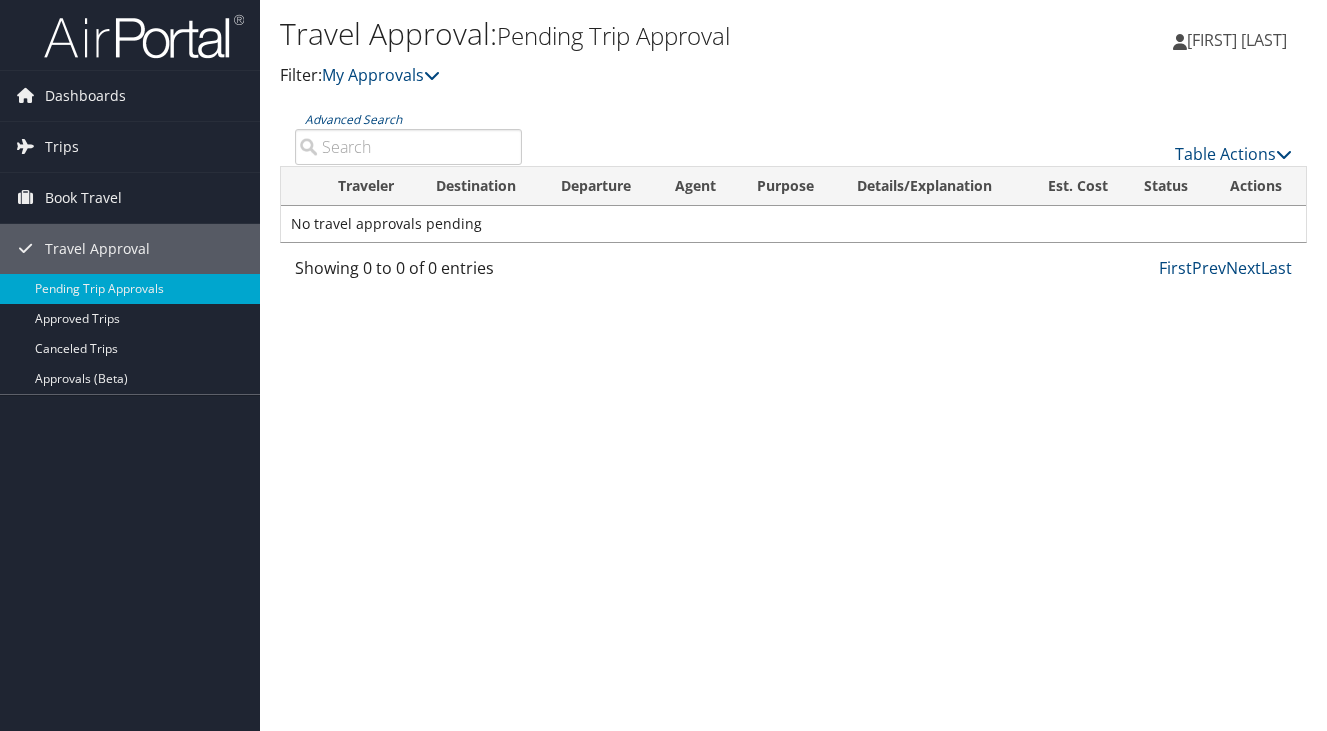 click on "Advanced Search" at bounding box center [408, 147] 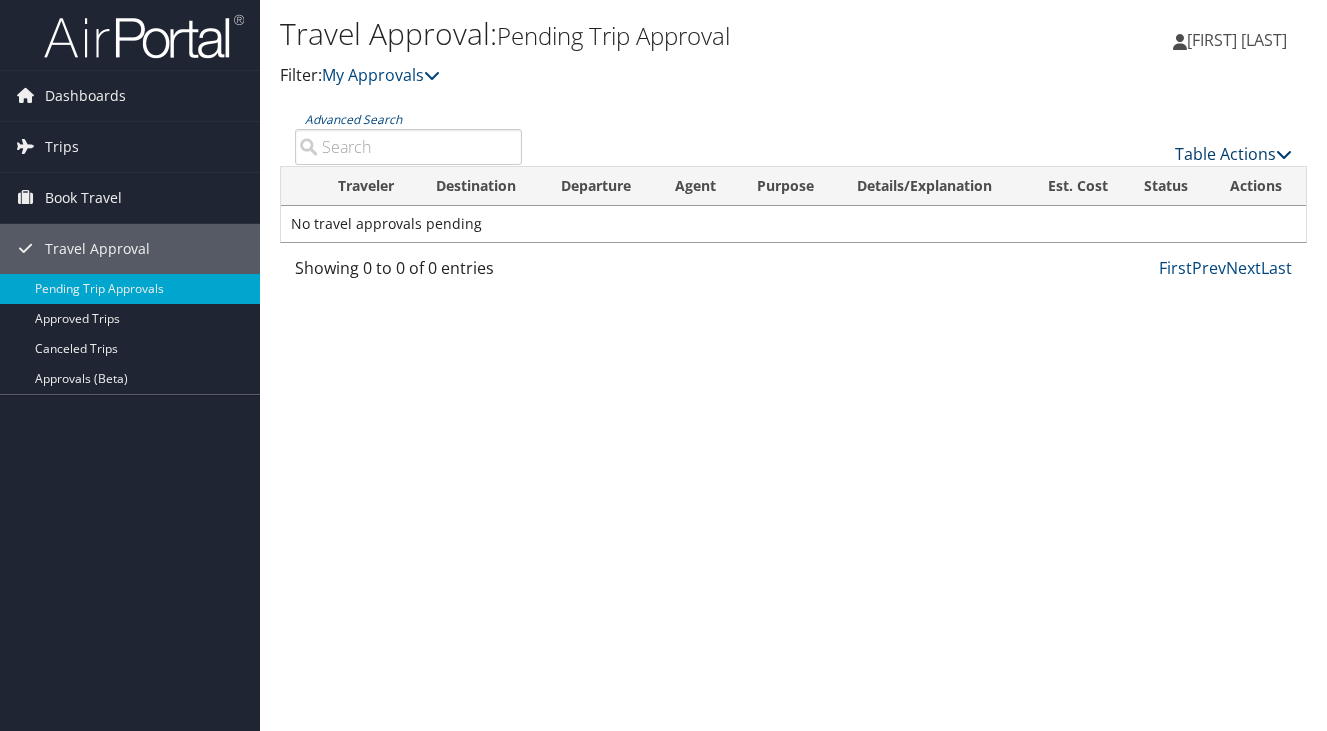 click on "Table Actions" at bounding box center [1233, 154] 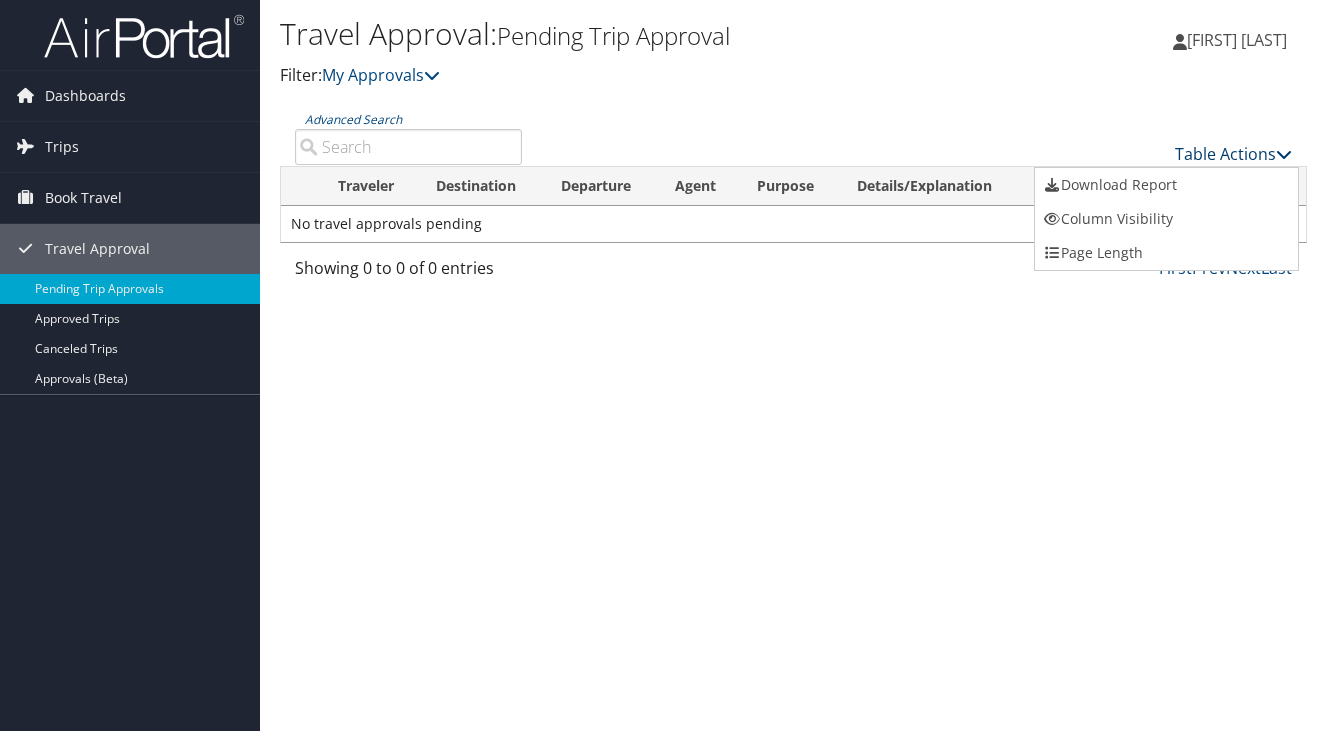 click at bounding box center (663, 365) 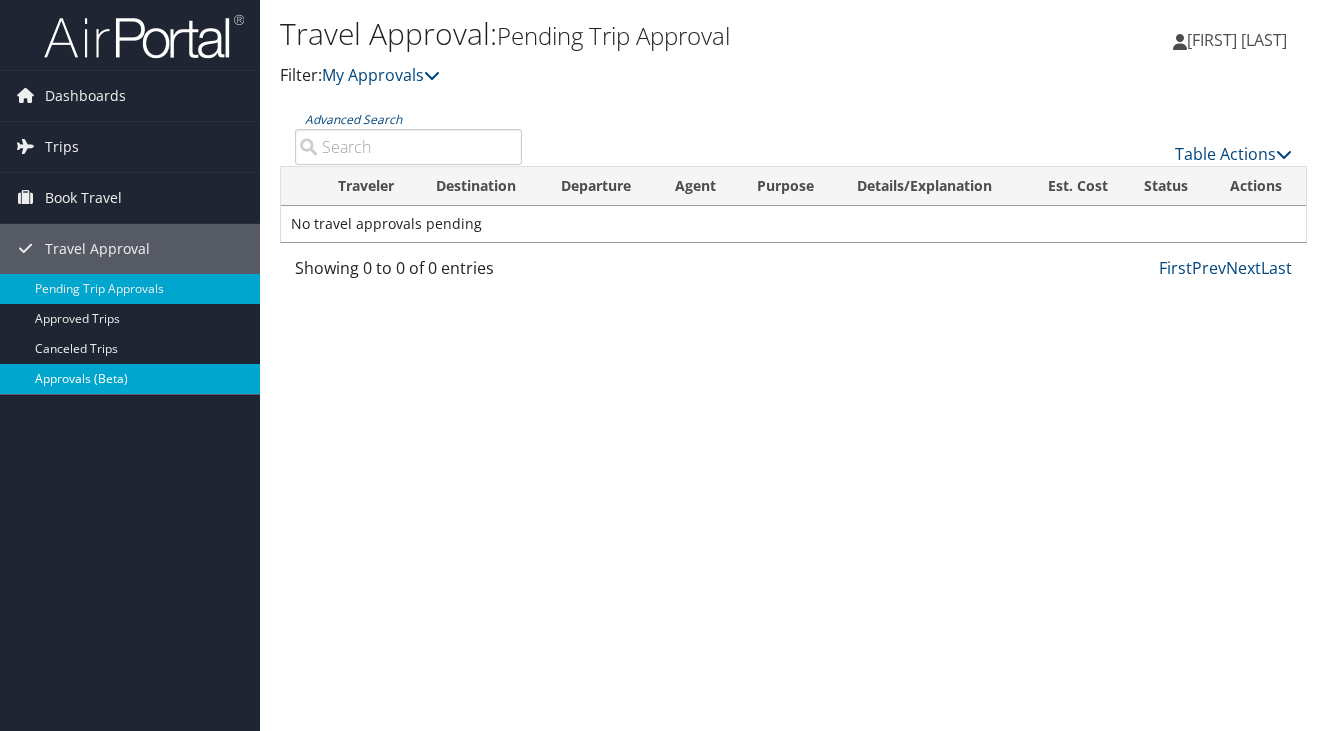 click on "Approvals (Beta)" at bounding box center (130, 379) 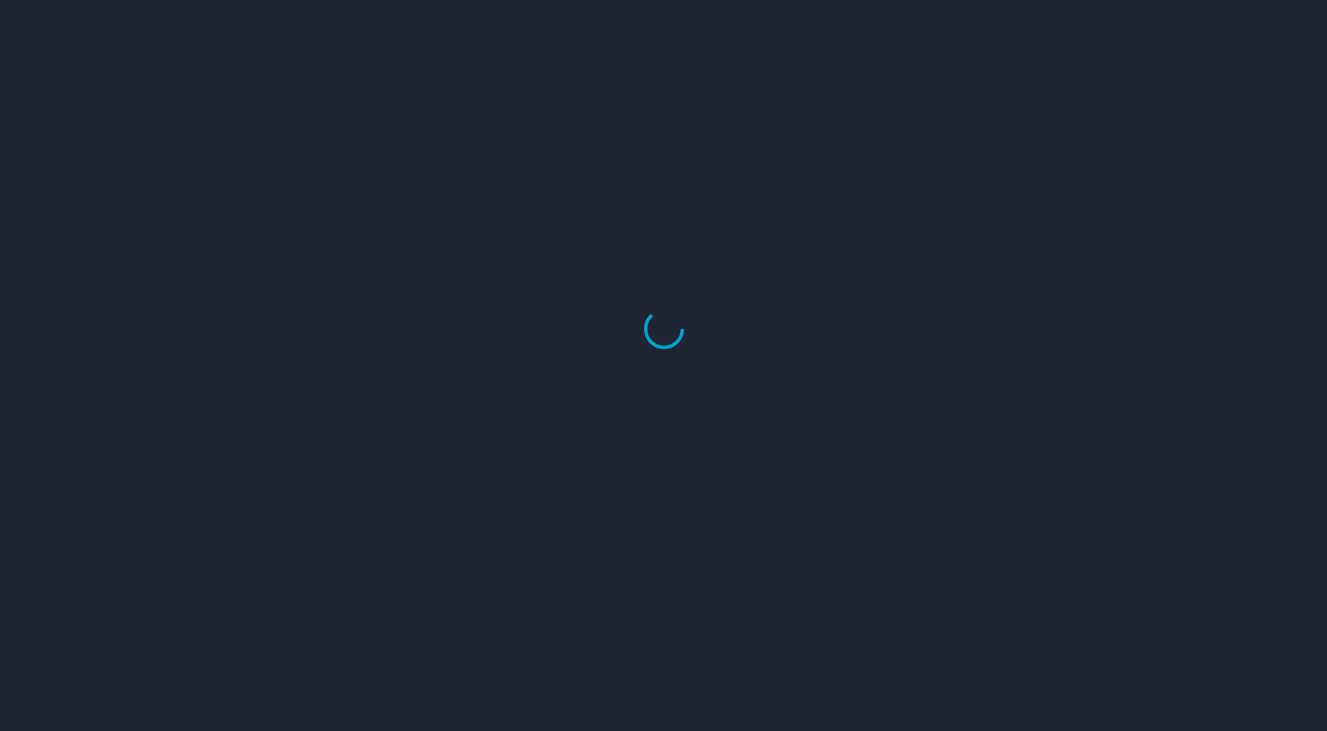 scroll, scrollTop: 0, scrollLeft: 0, axis: both 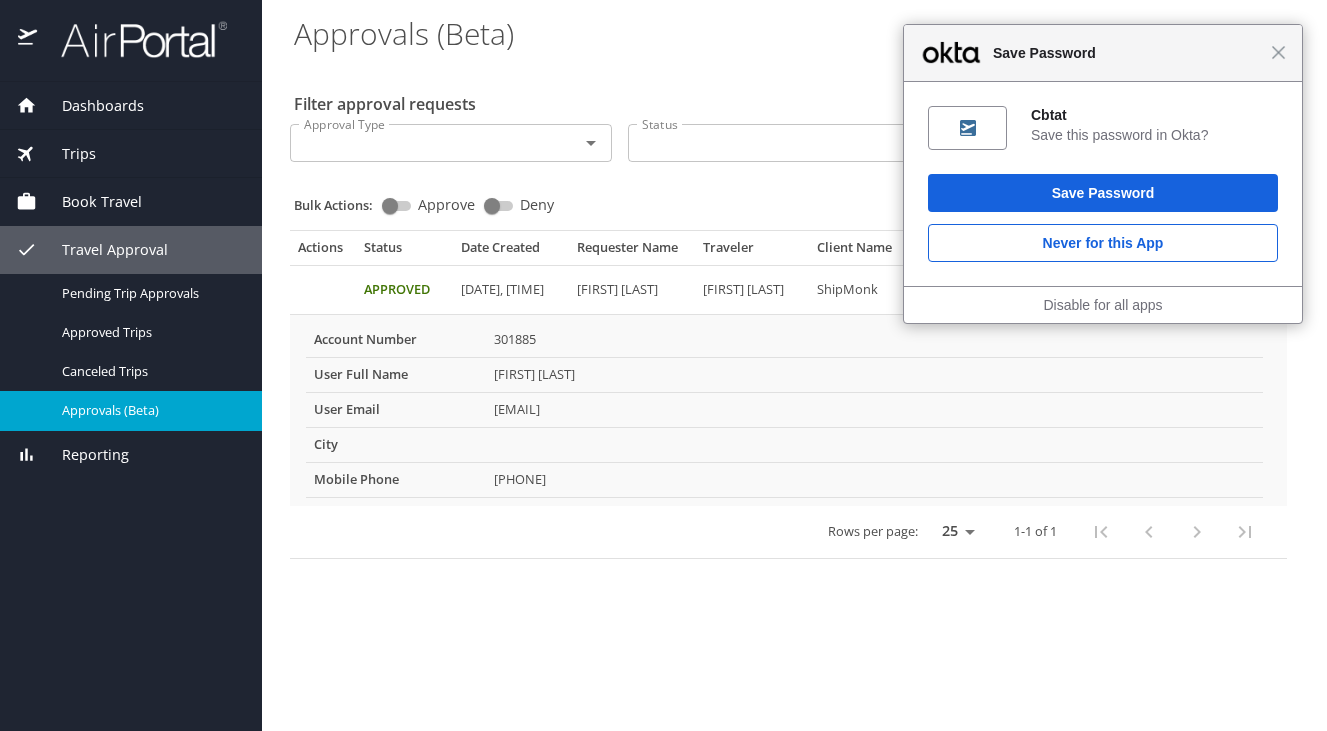click on "Close                   Save Password" at bounding box center [1103, 53] 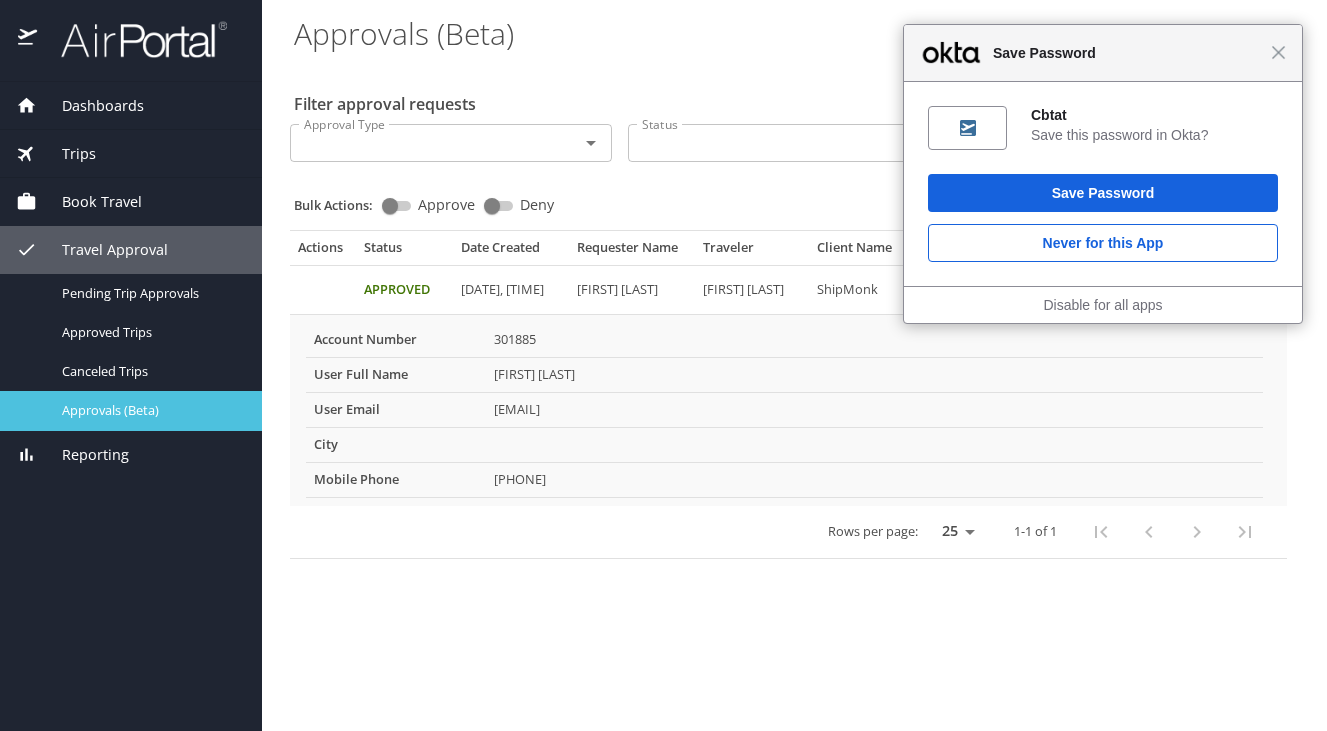 click on "Approvals (Beta)" at bounding box center [150, 410] 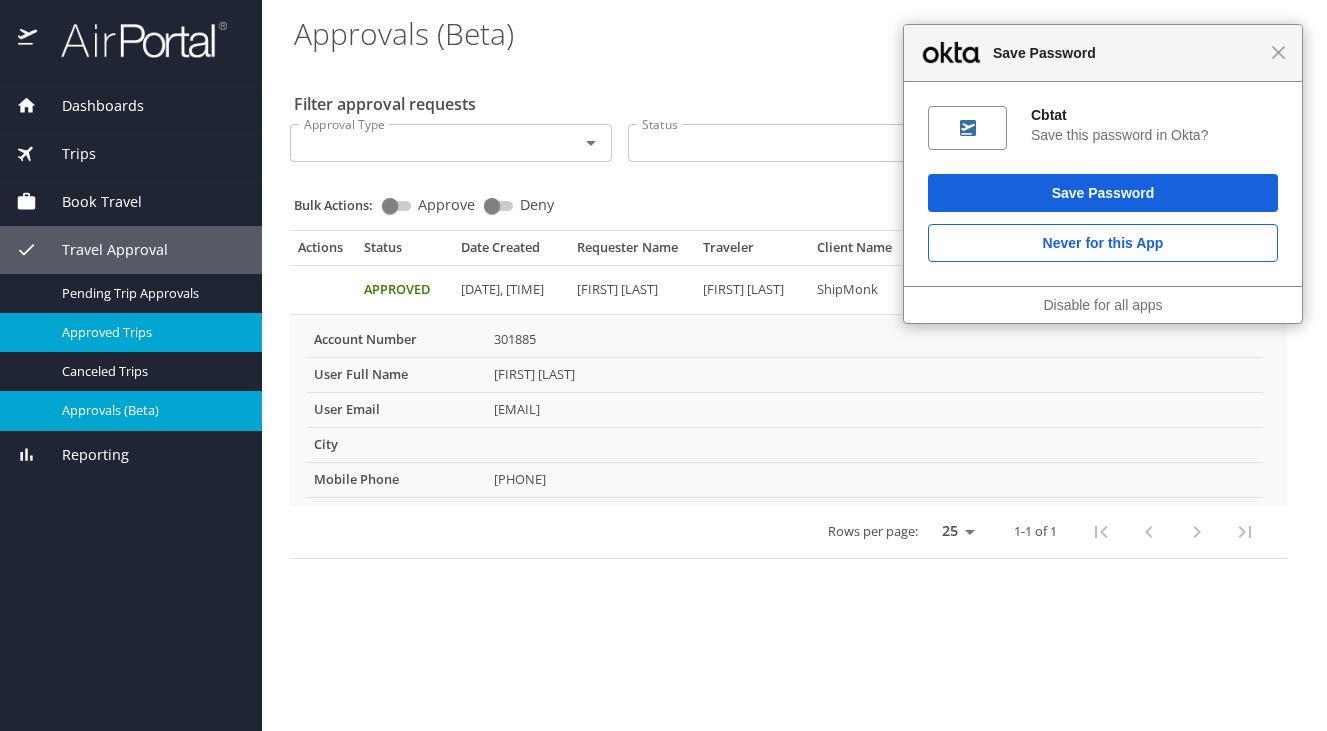click on "Approved Trips" at bounding box center (150, 332) 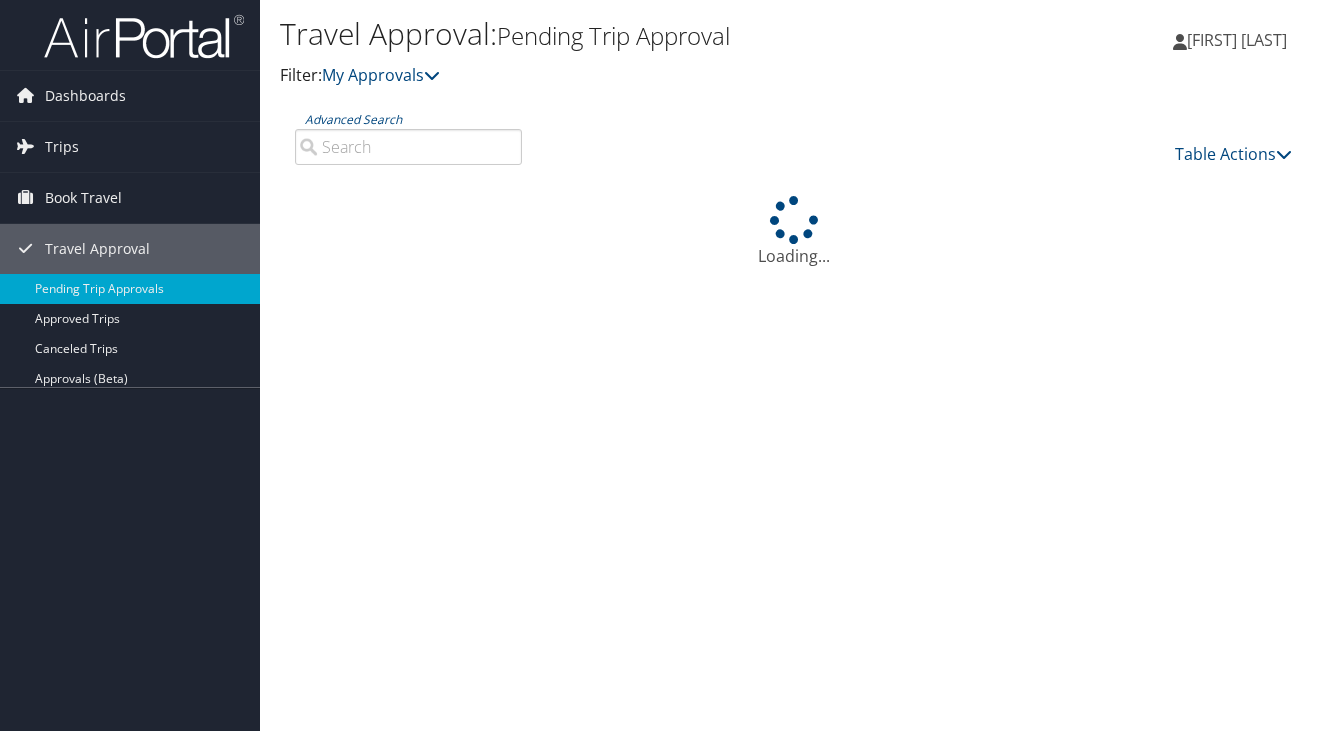 scroll, scrollTop: 0, scrollLeft: 0, axis: both 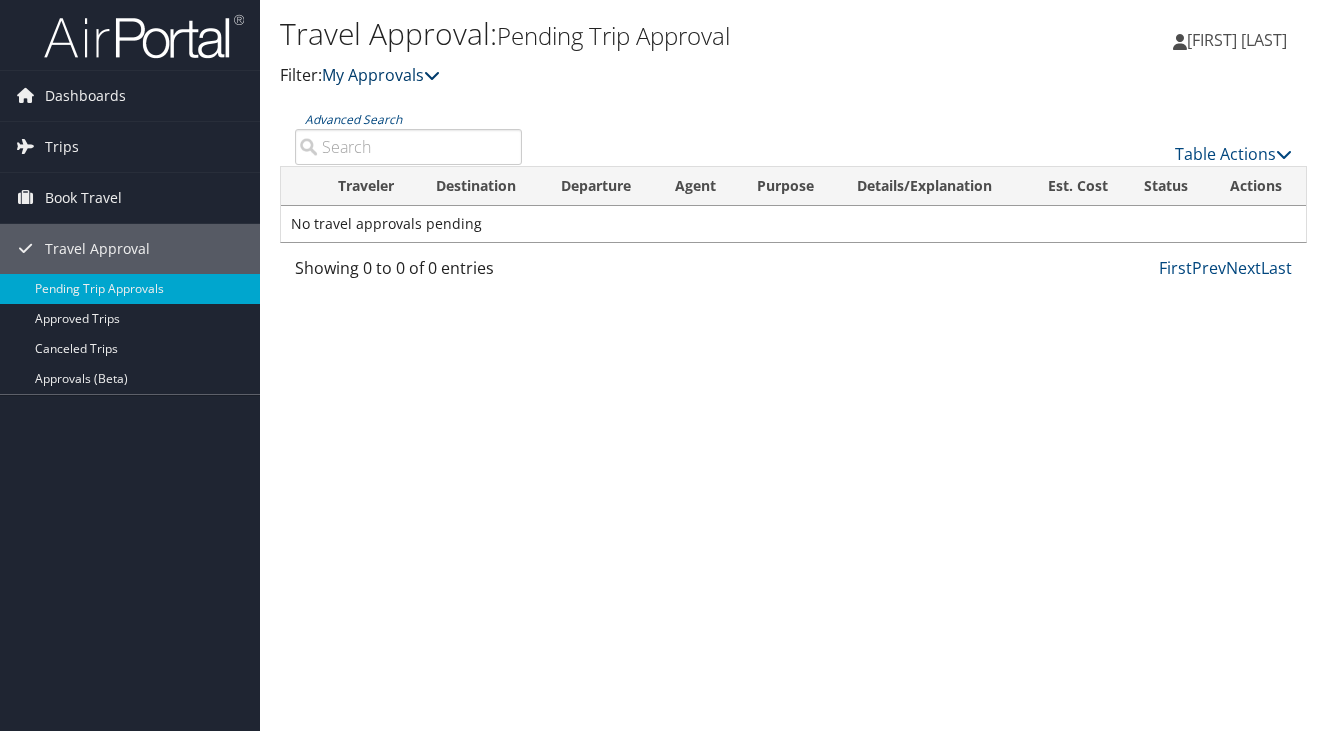 click at bounding box center (432, 75) 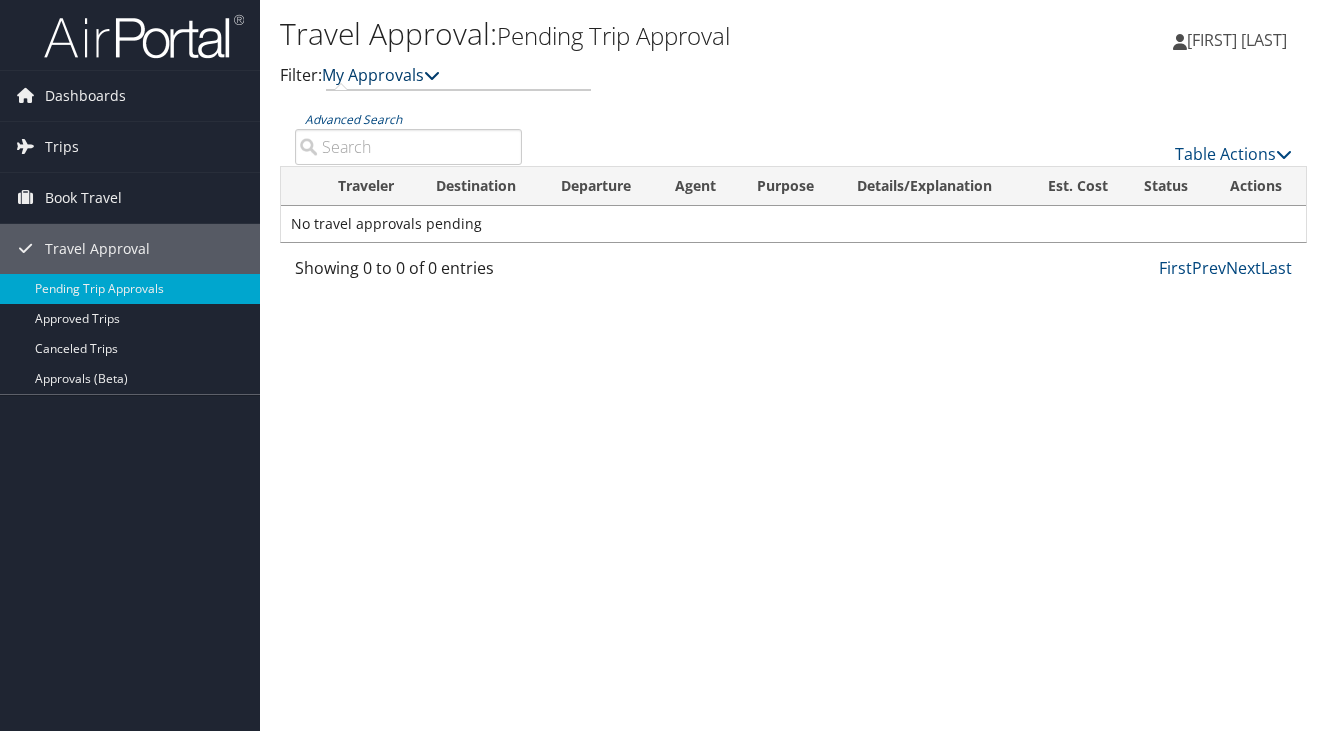 click at bounding box center (432, 75) 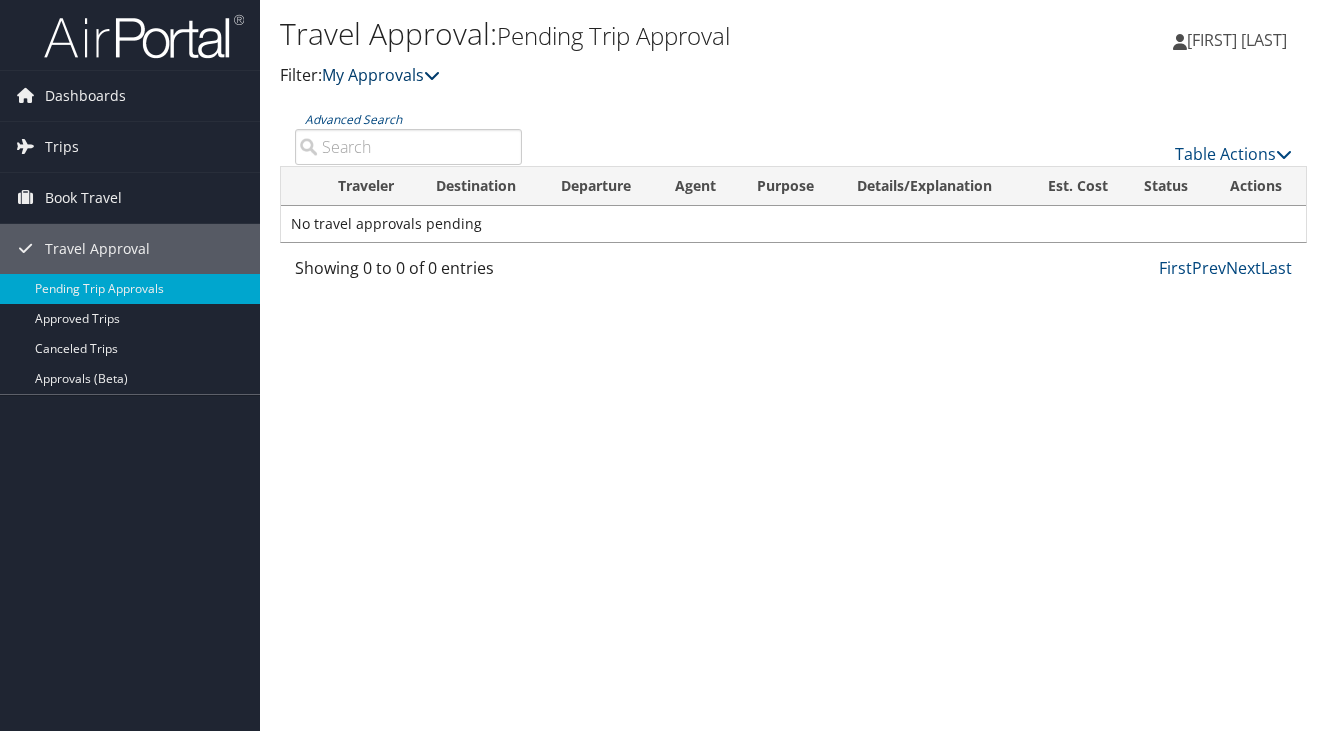 click at bounding box center [432, 75] 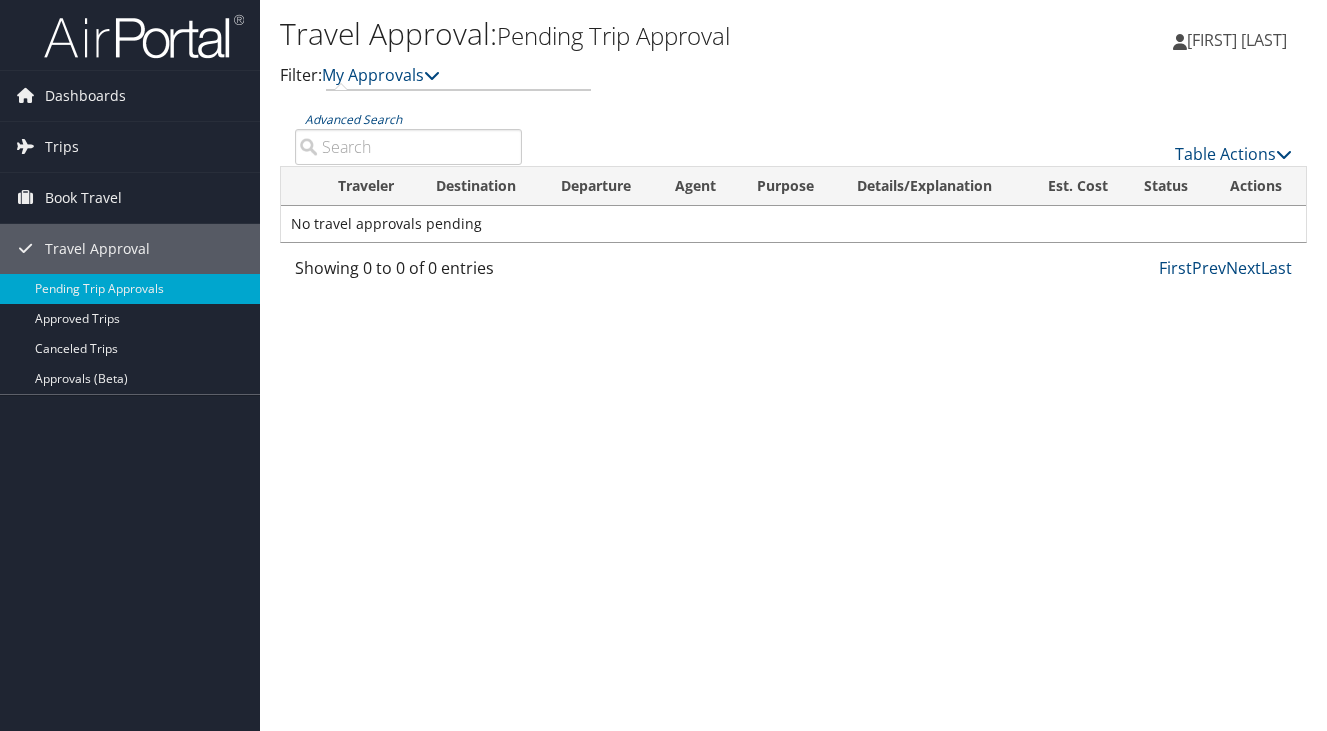 click on "Advanced Search" at bounding box center [408, 147] 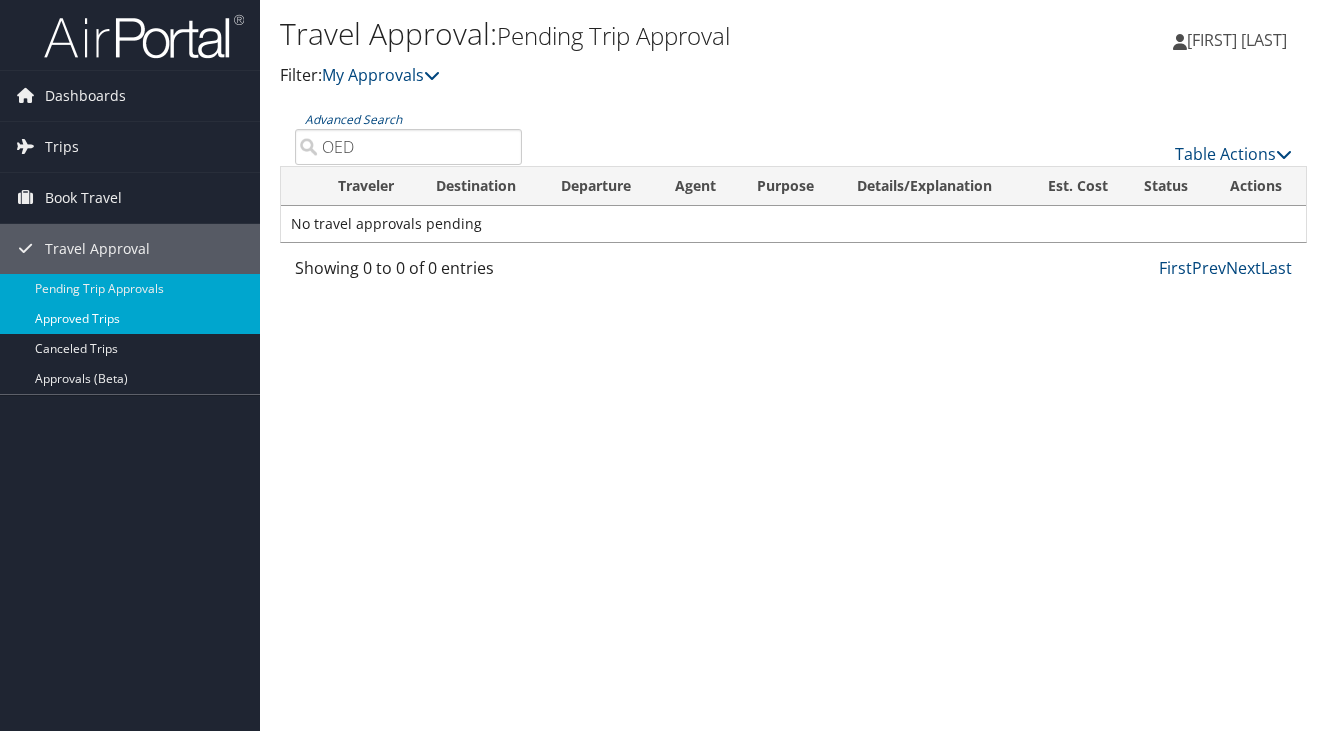 type on "OED" 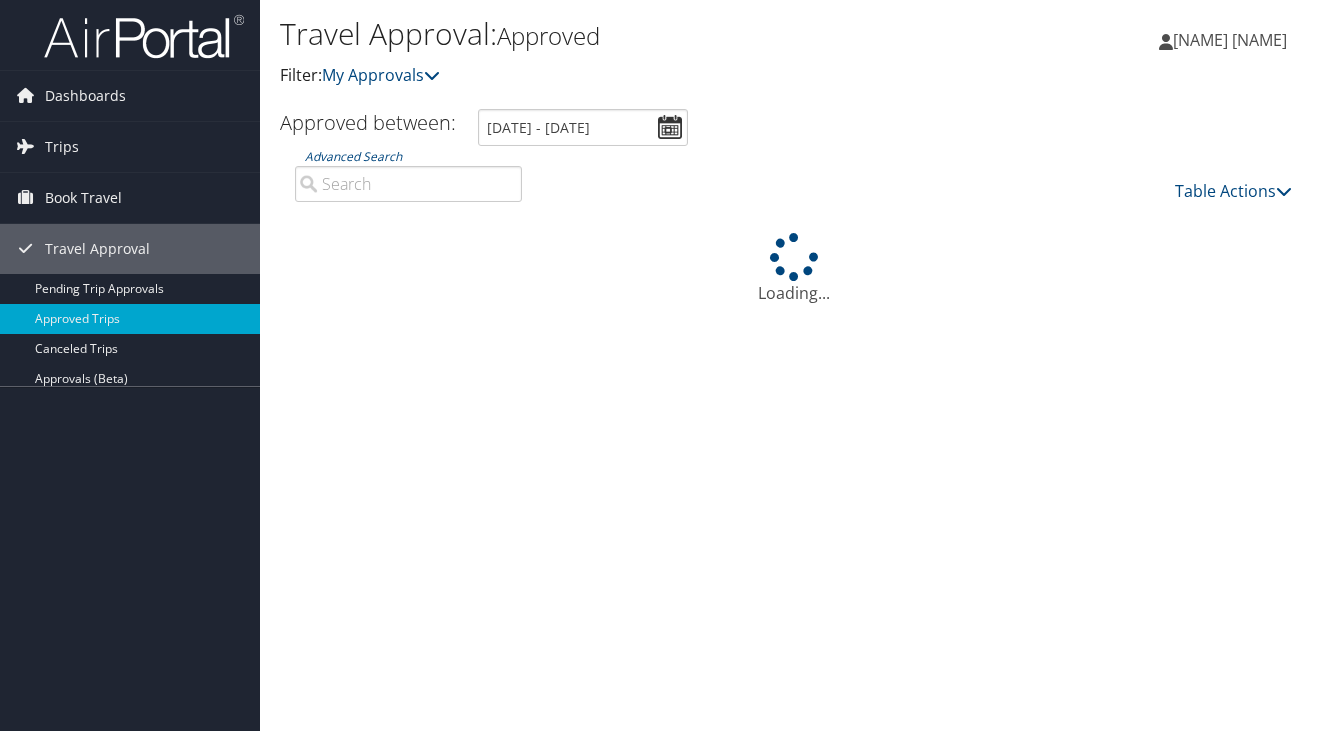 scroll, scrollTop: 0, scrollLeft: 0, axis: both 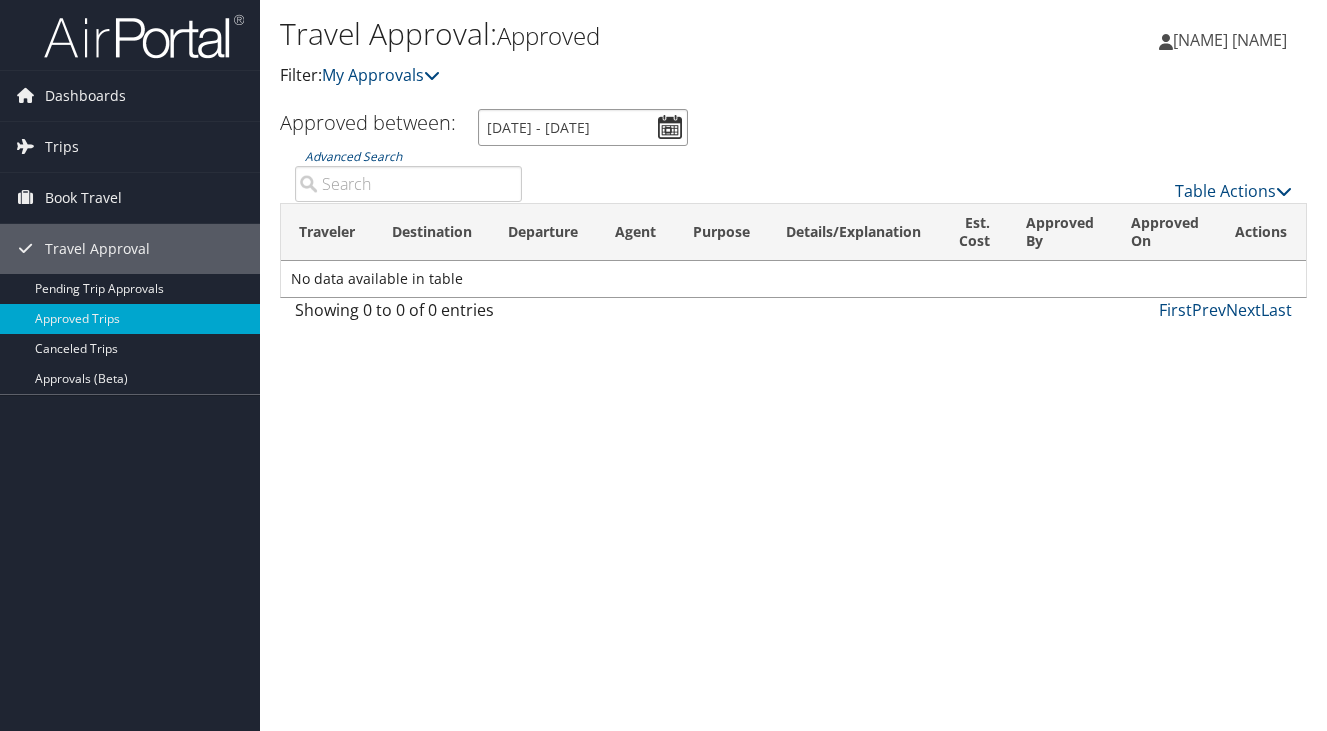 click on "7/8/2025 - 8/8/2025" at bounding box center (583, 127) 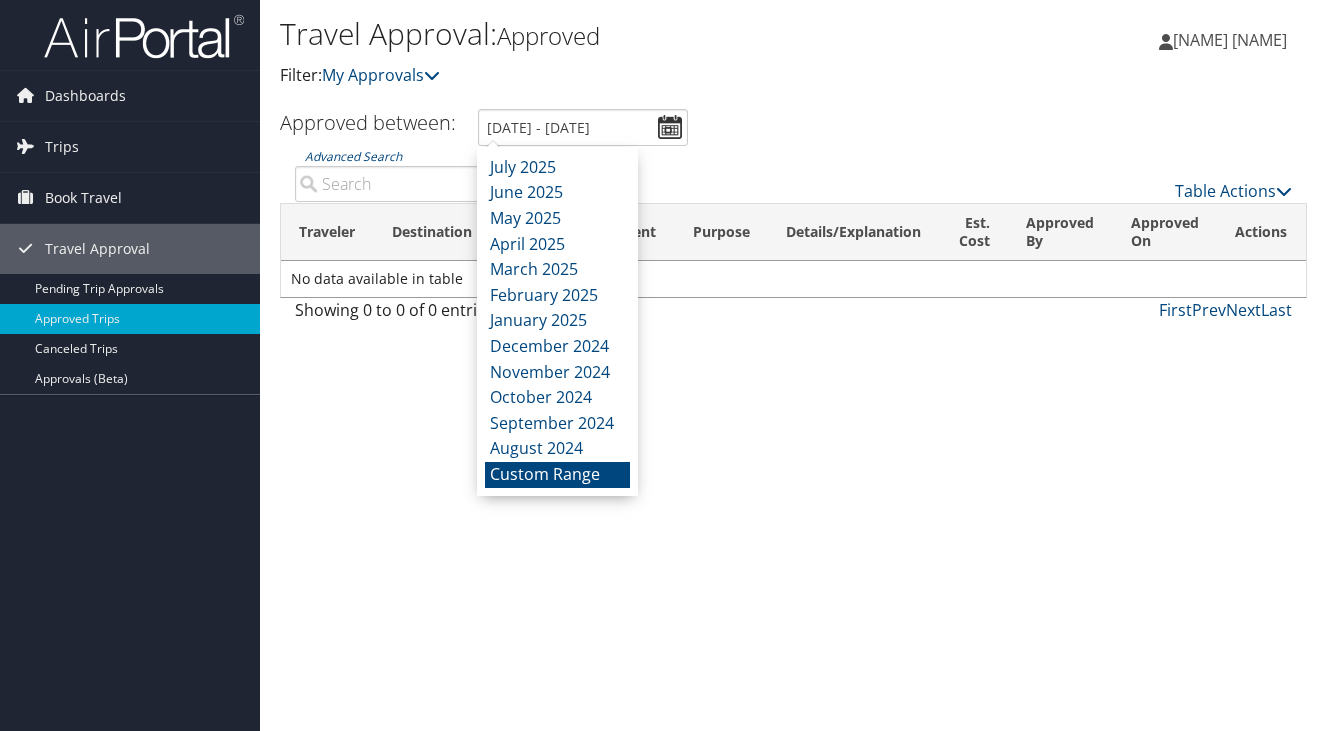 click on "Custom Range" at bounding box center [557, 475] 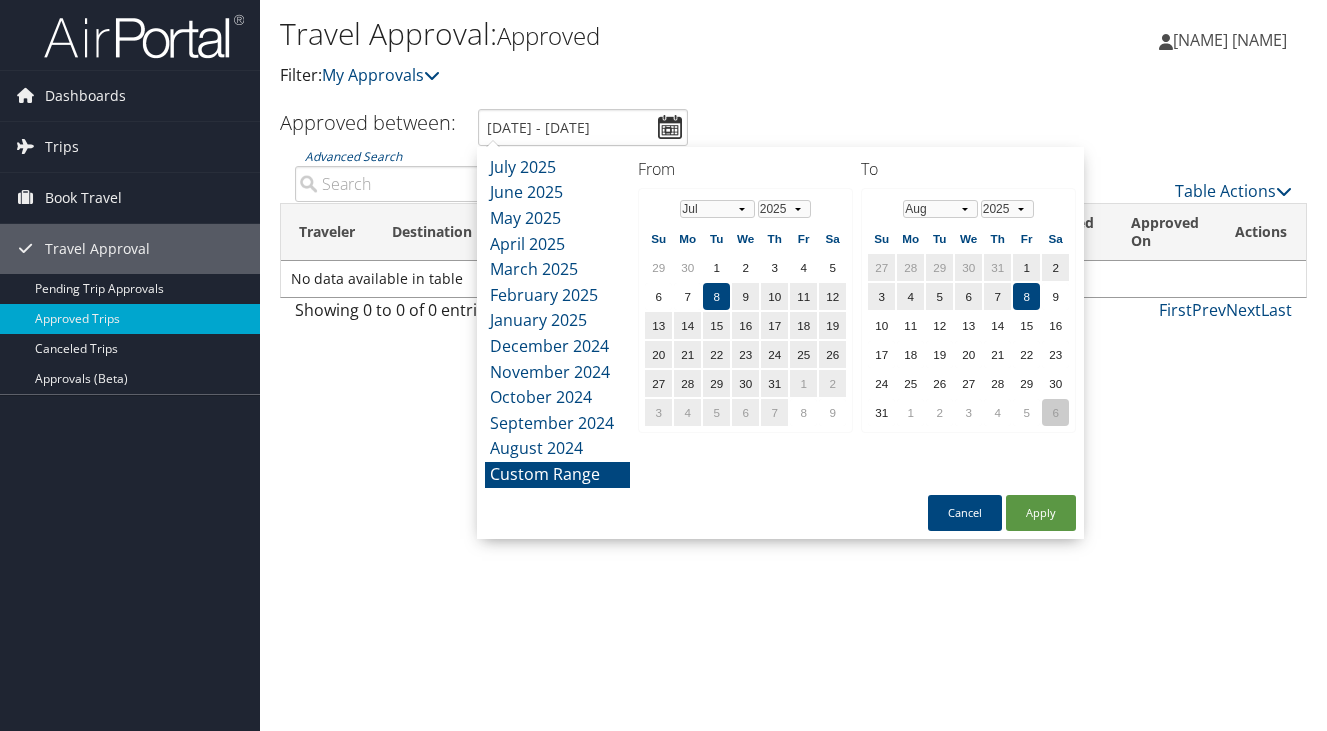 click on "6" at bounding box center [1055, 412] 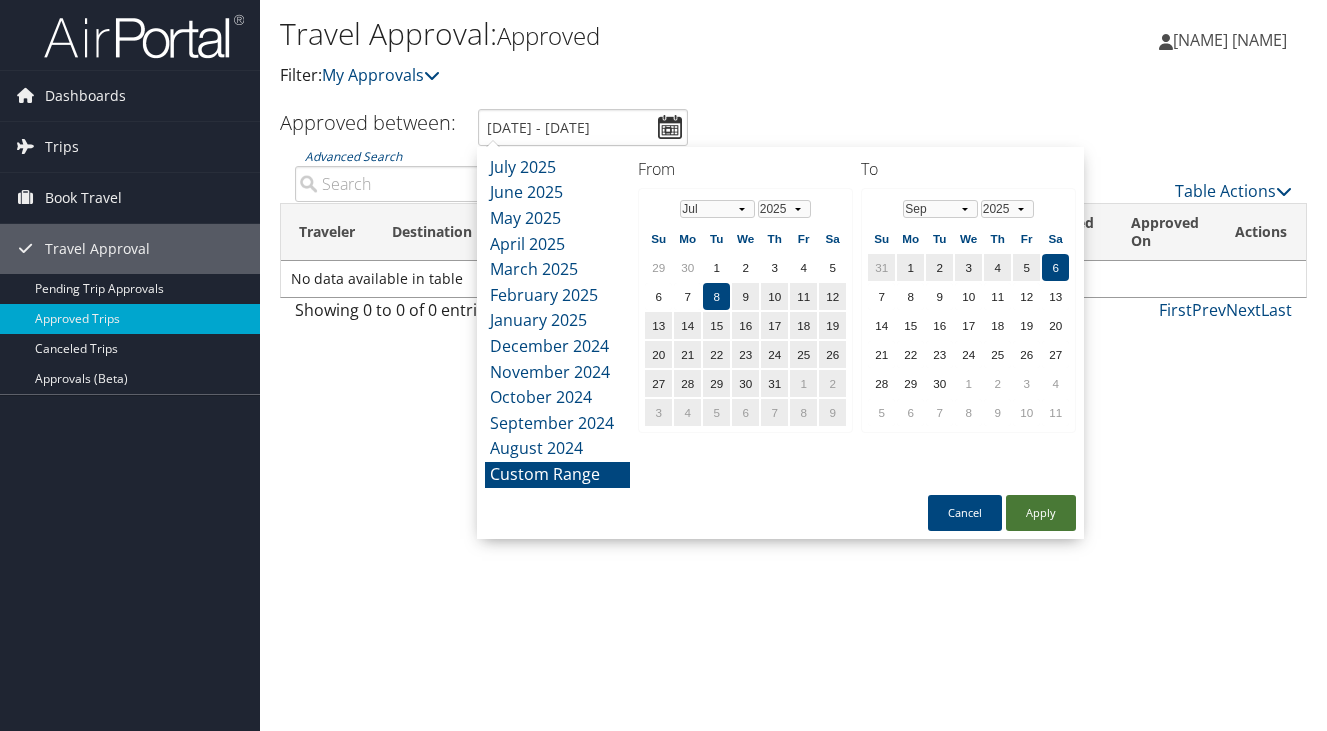 click on "Apply" at bounding box center [1041, 513] 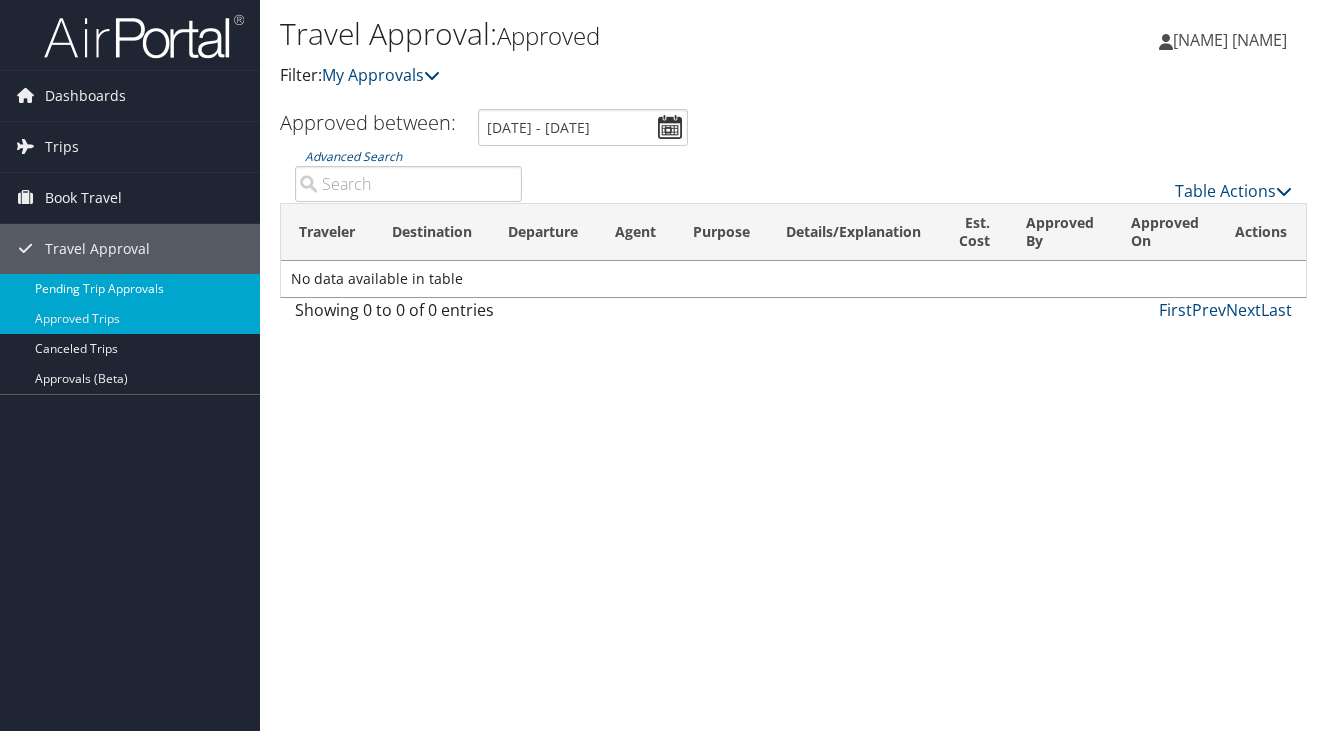 click on "Pending Trip Approvals" at bounding box center [130, 289] 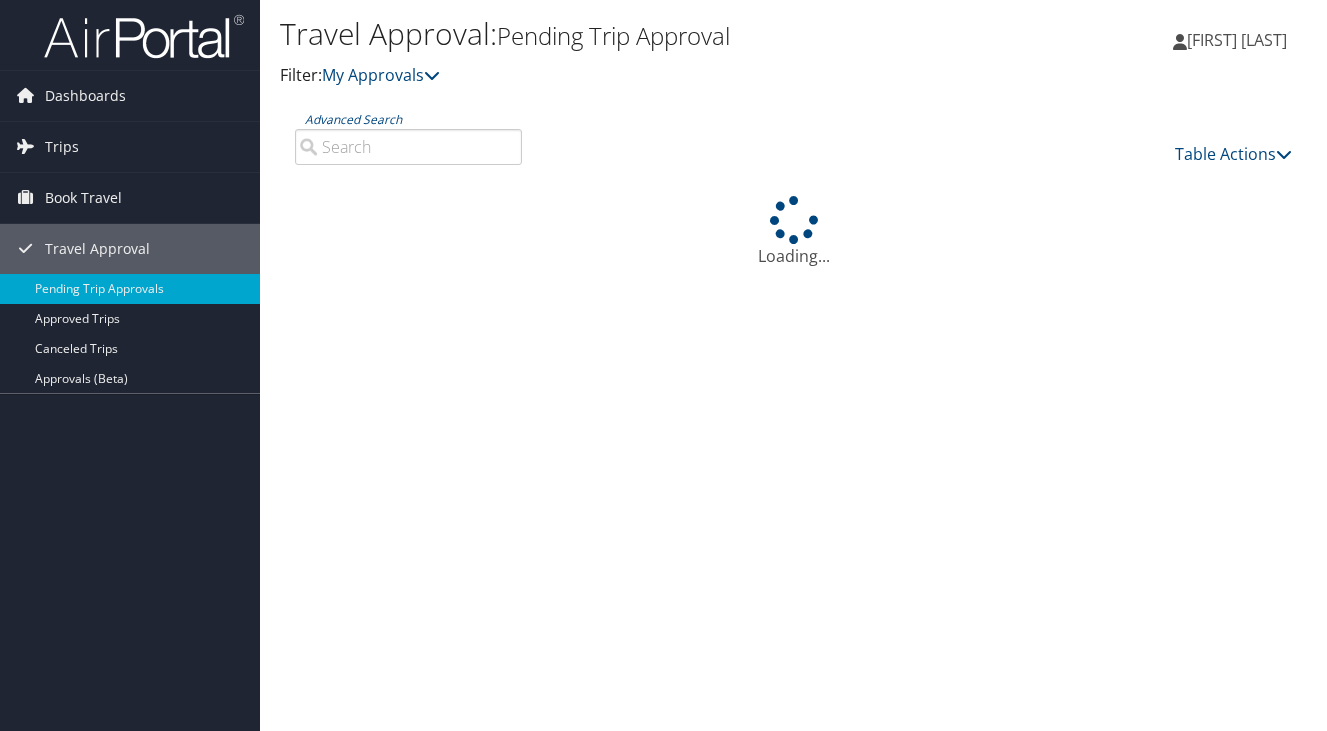 scroll, scrollTop: 0, scrollLeft: 0, axis: both 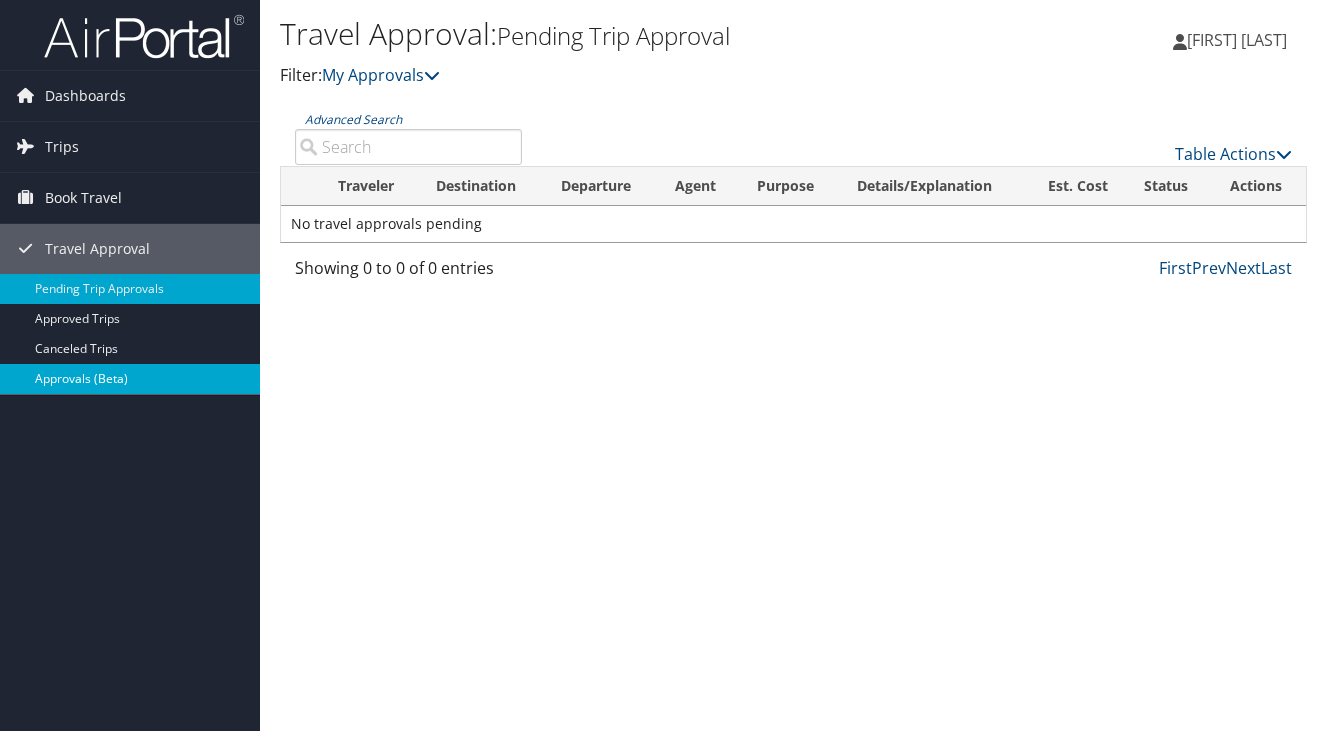 click on "Approvals (Beta)" at bounding box center [130, 379] 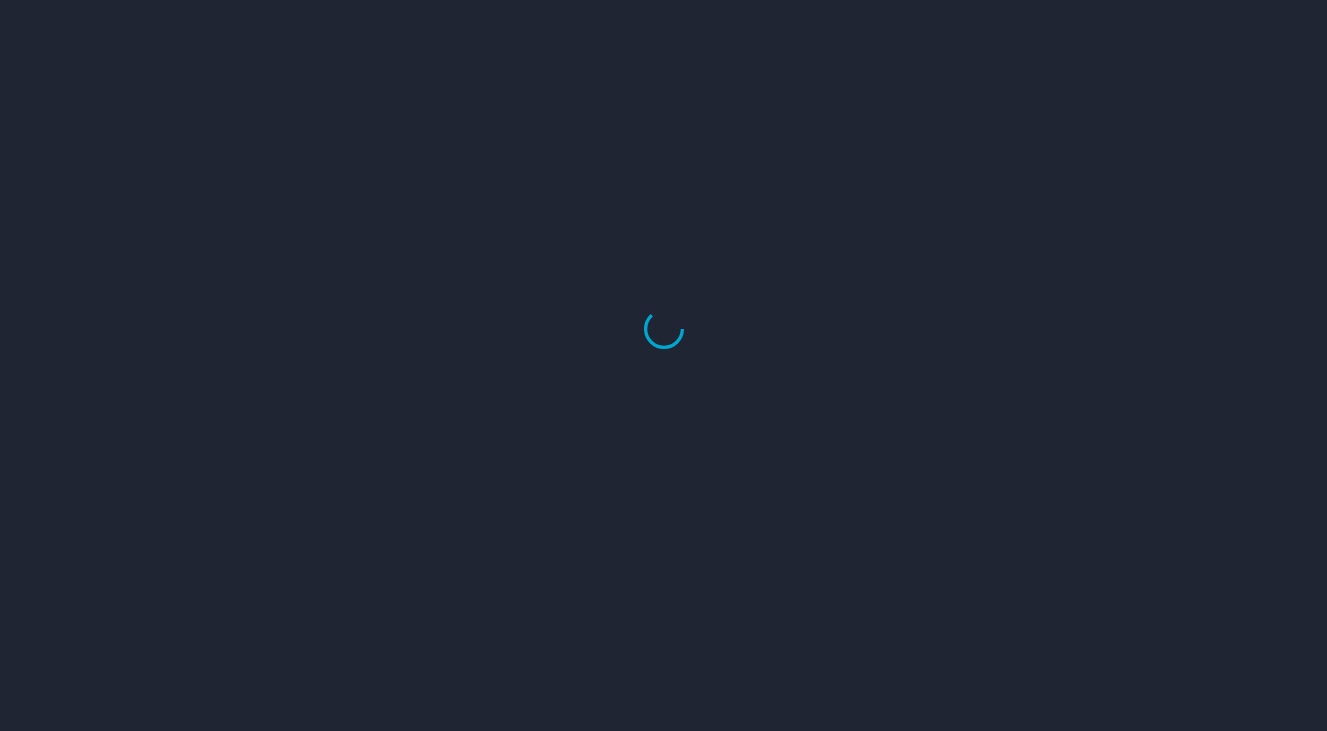 scroll, scrollTop: 0, scrollLeft: 0, axis: both 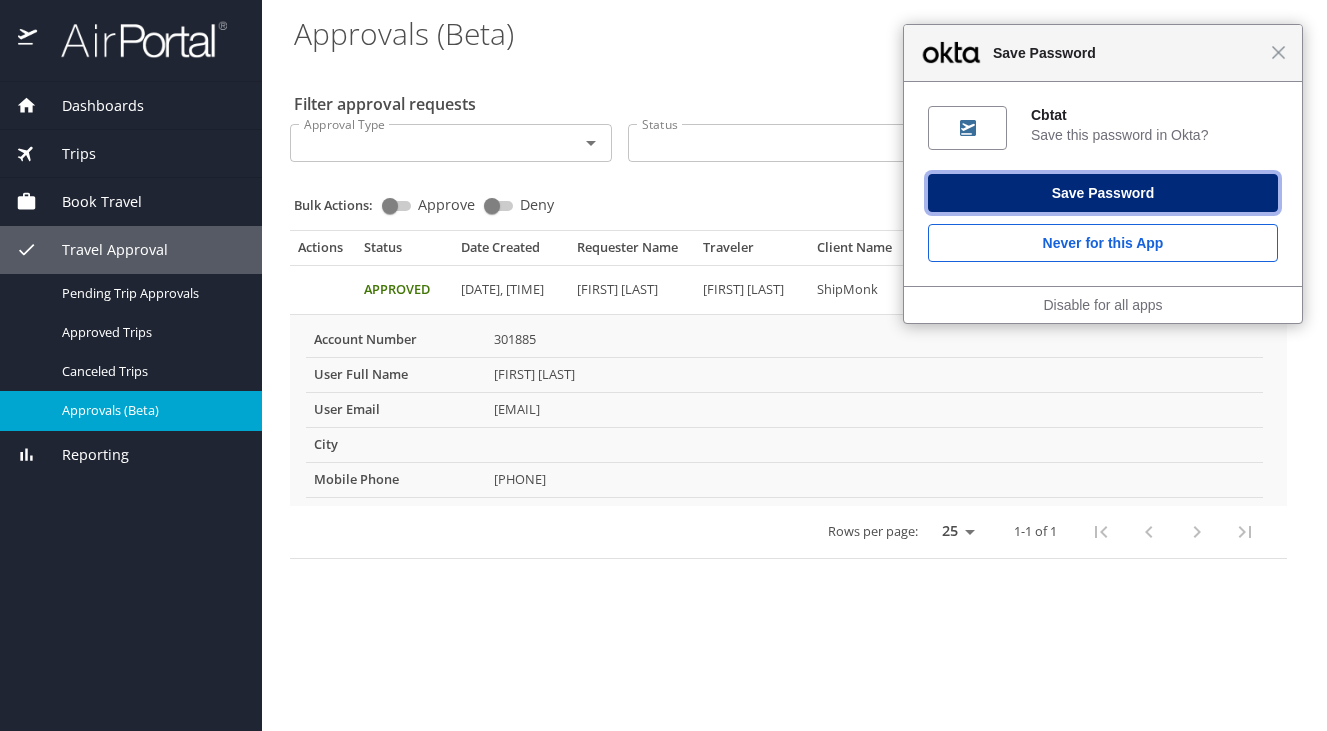click on "Save Password" at bounding box center (1103, 193) 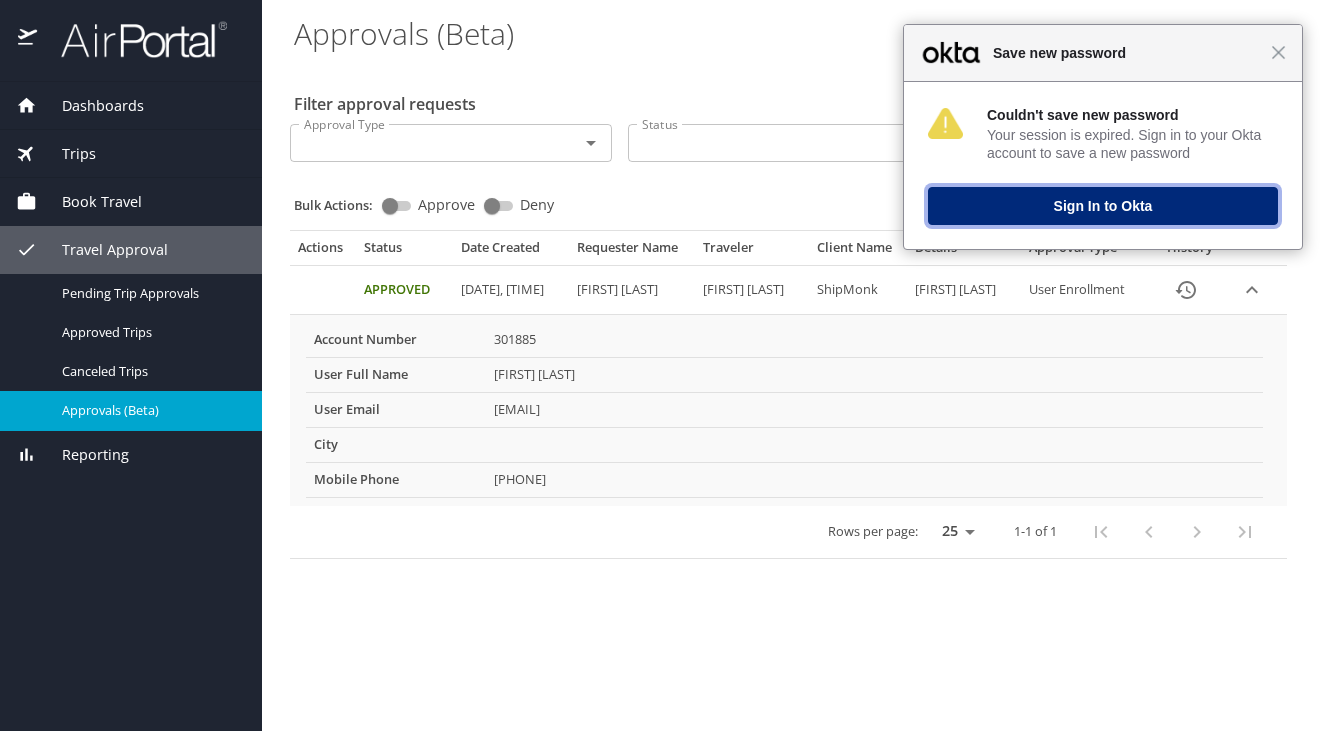 click on "Sign In to Okta" at bounding box center (1103, 206) 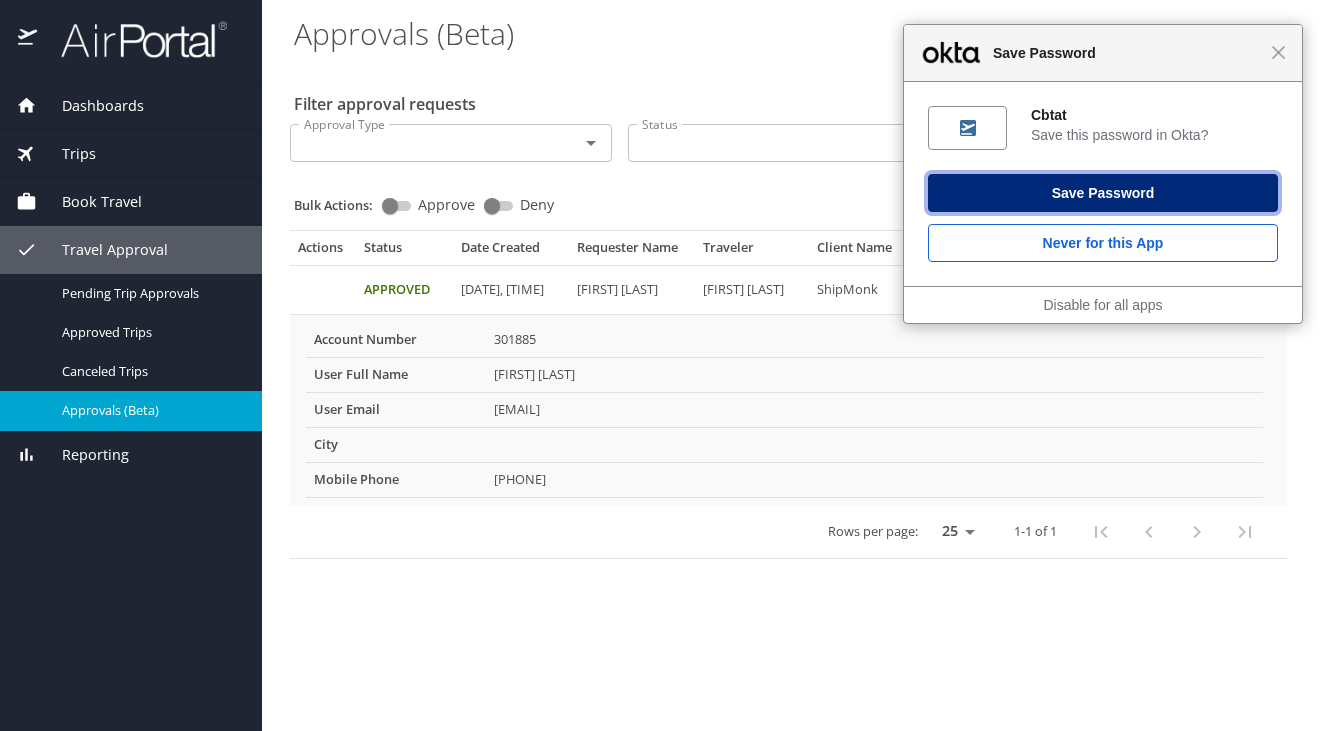 click on "Save Password" at bounding box center (1103, 193) 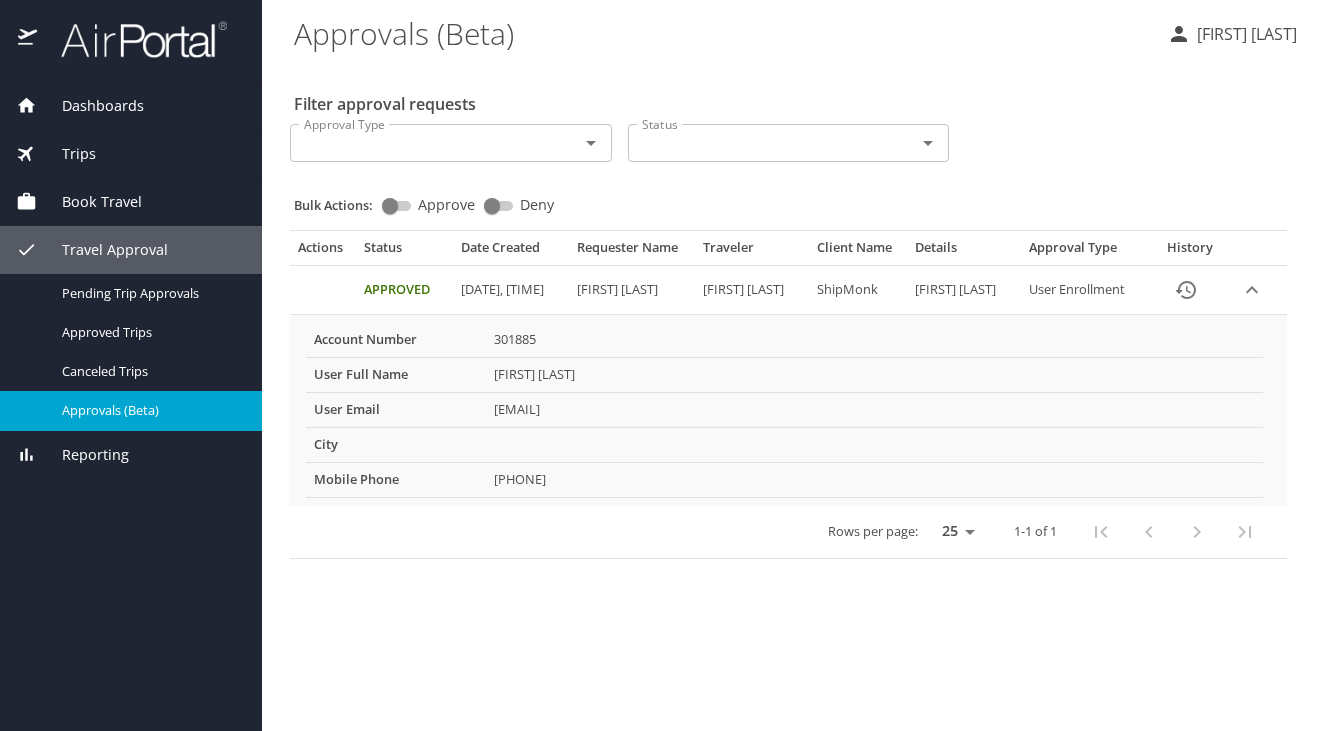 click on "Approvals (Beta) Sara Cruz Filter approval requests Approval Type Approval Type Status Status Bulk Actions: Approve Deny Actions Status Date Created Requester Name Traveler Client Name Details Approval Type History Approved 08/04/2025, 04:29 PM Sara Cruz Sara Cruz ShipMonk Sara Cruz User Enrollment Account Number 301885 User Full Name Sara Cruz User Email sara.cruz@shipmonk.com City Mobile Phone +13052056307 Rows per page: 25 50 100 1-1 of 1" at bounding box center [794, 365] 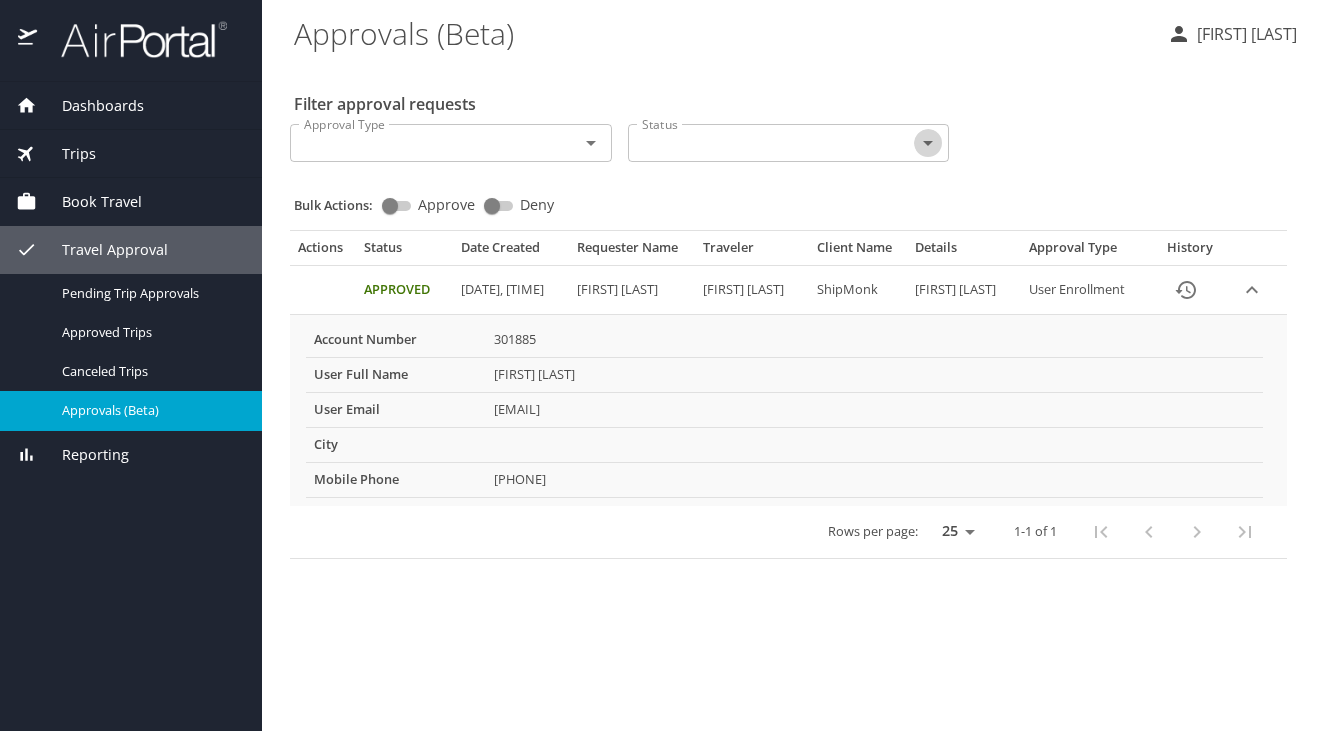 click 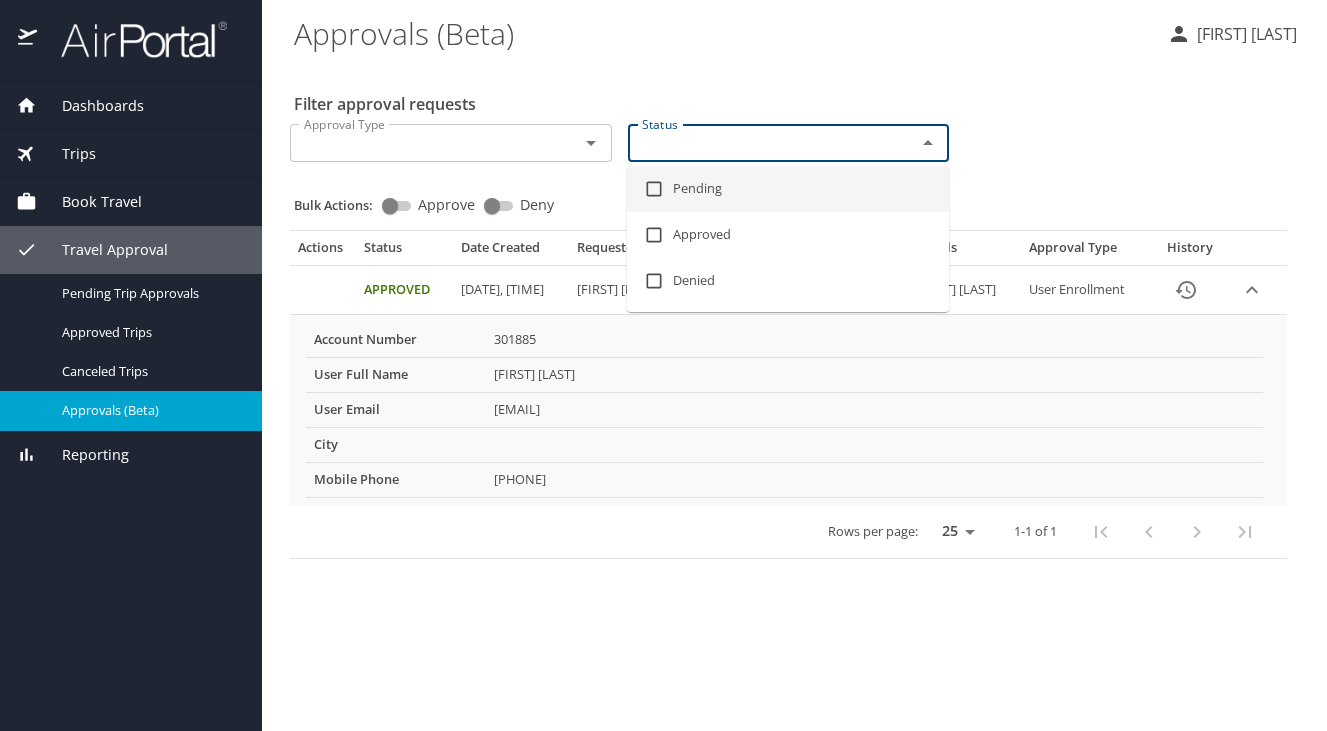 click on "Pending" at bounding box center [788, 189] 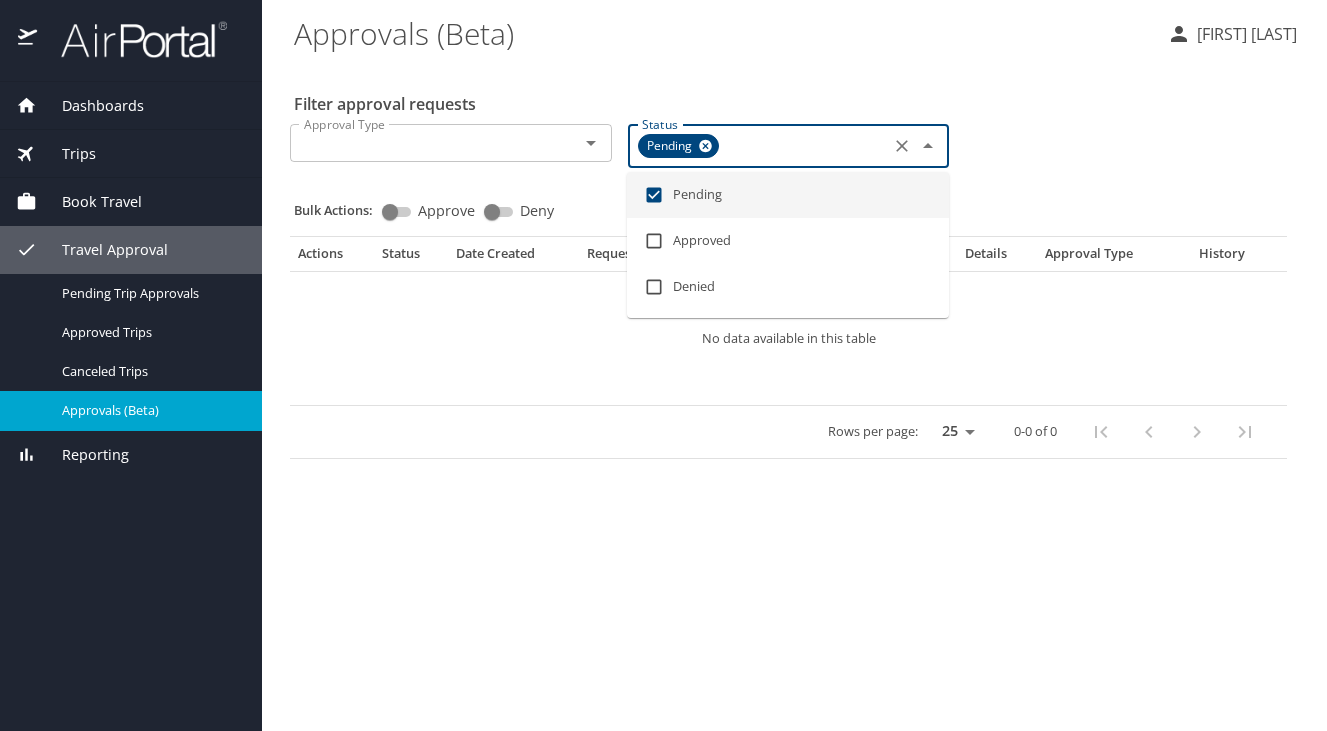 click 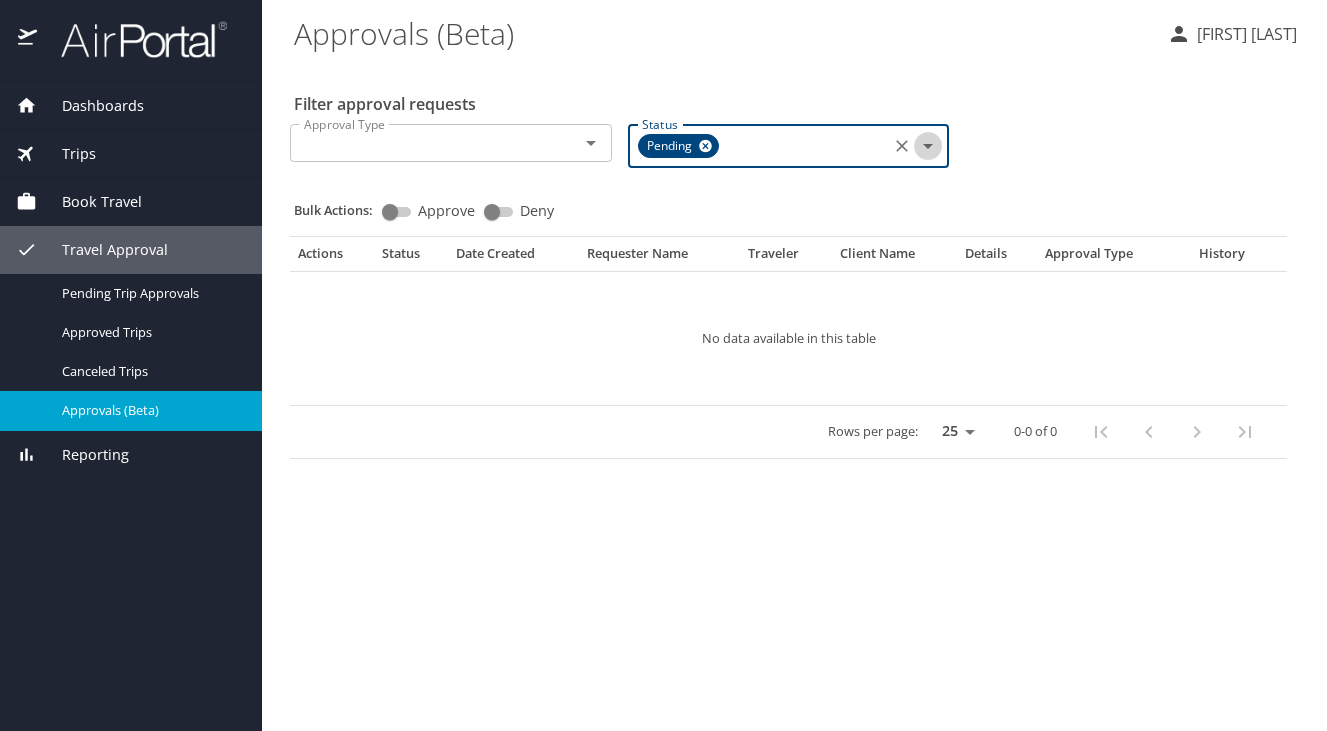 click 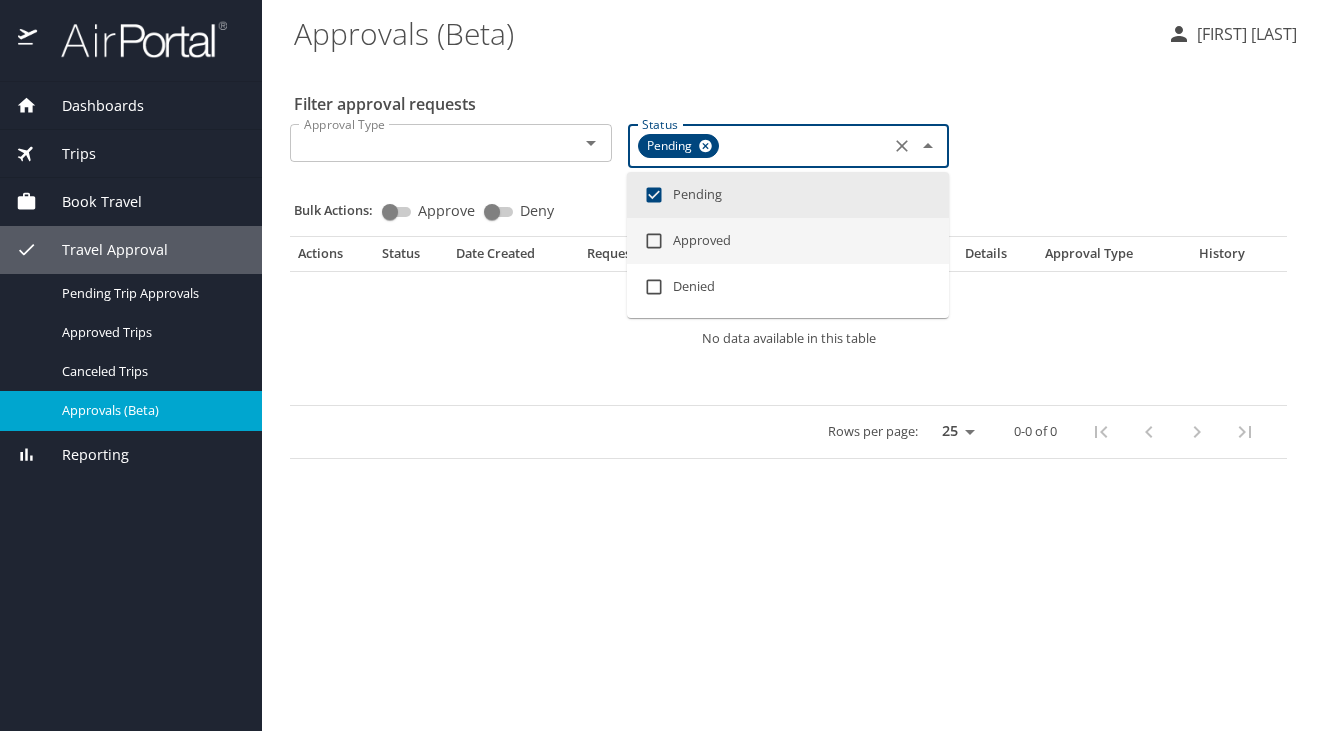 click on "Approved" at bounding box center (788, 241) 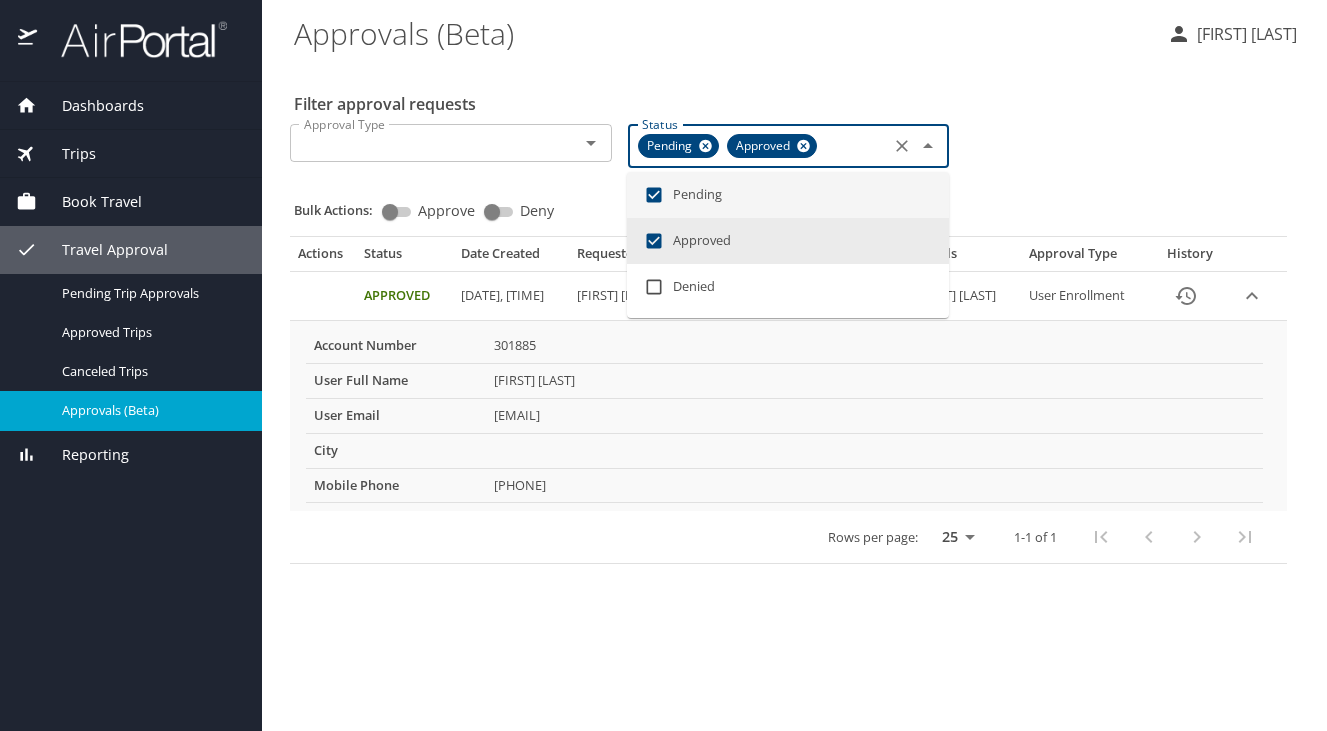 click at bounding box center (654, 195) 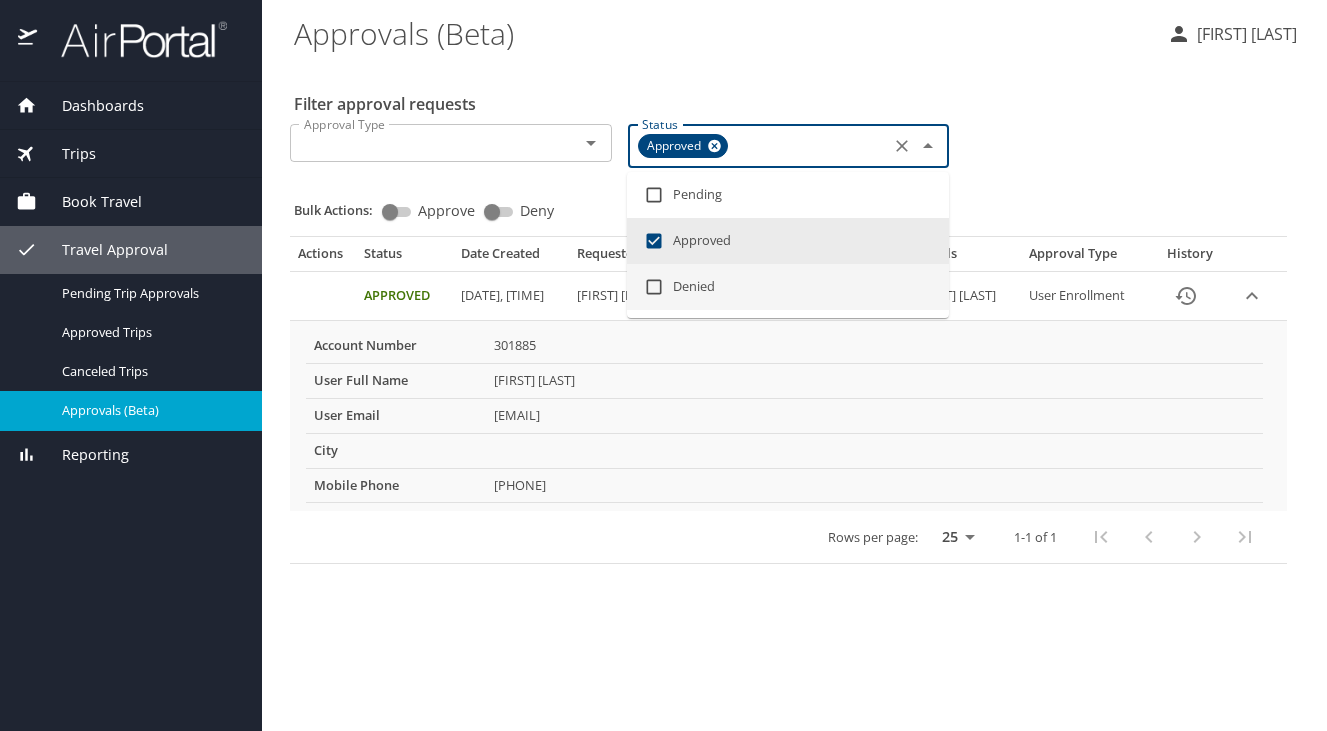 click on "Denied" at bounding box center (788, 287) 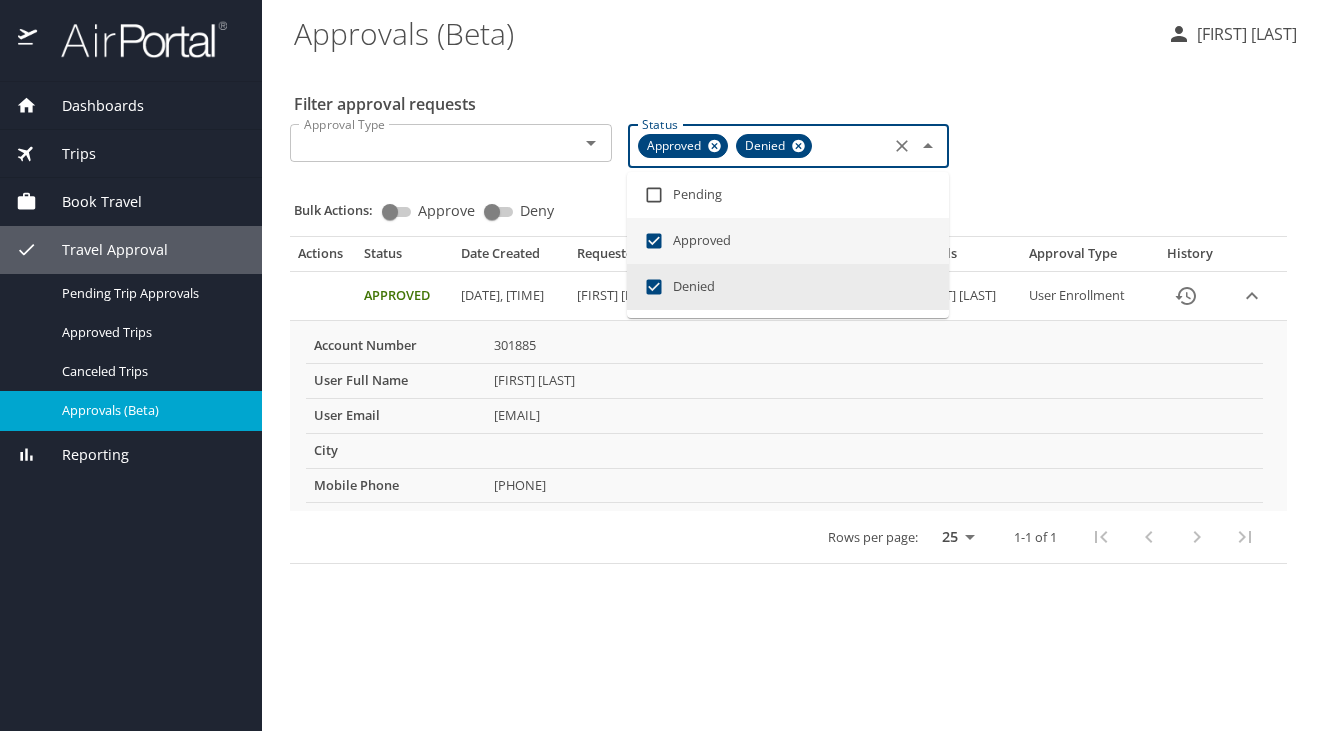 click at bounding box center (654, 241) 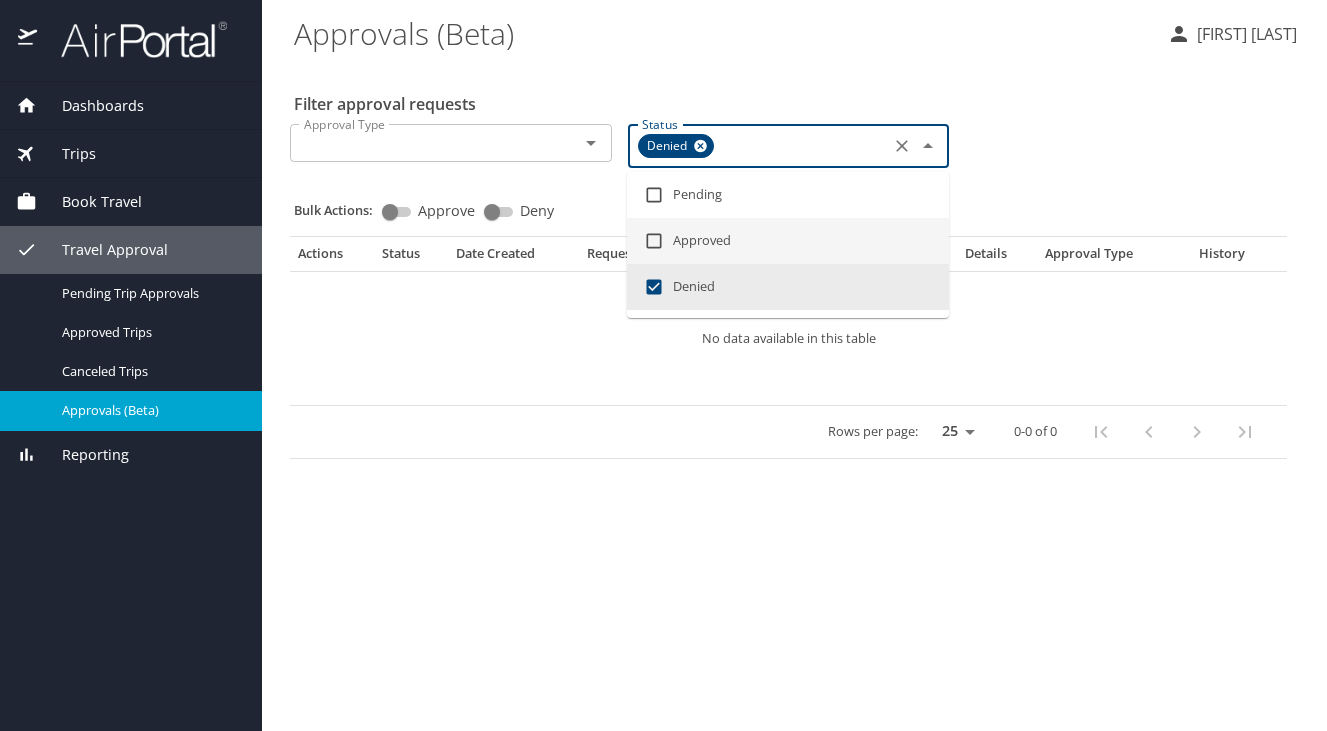 click at bounding box center [654, 241] 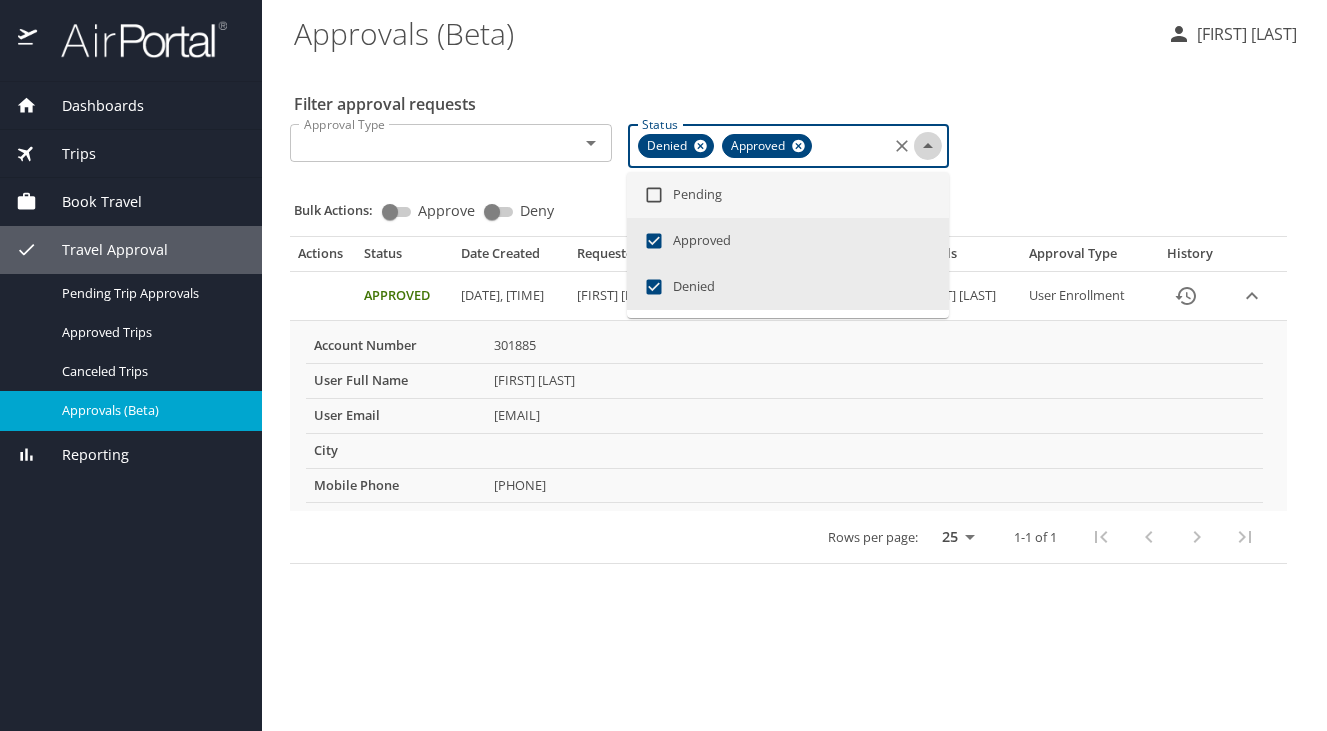 click 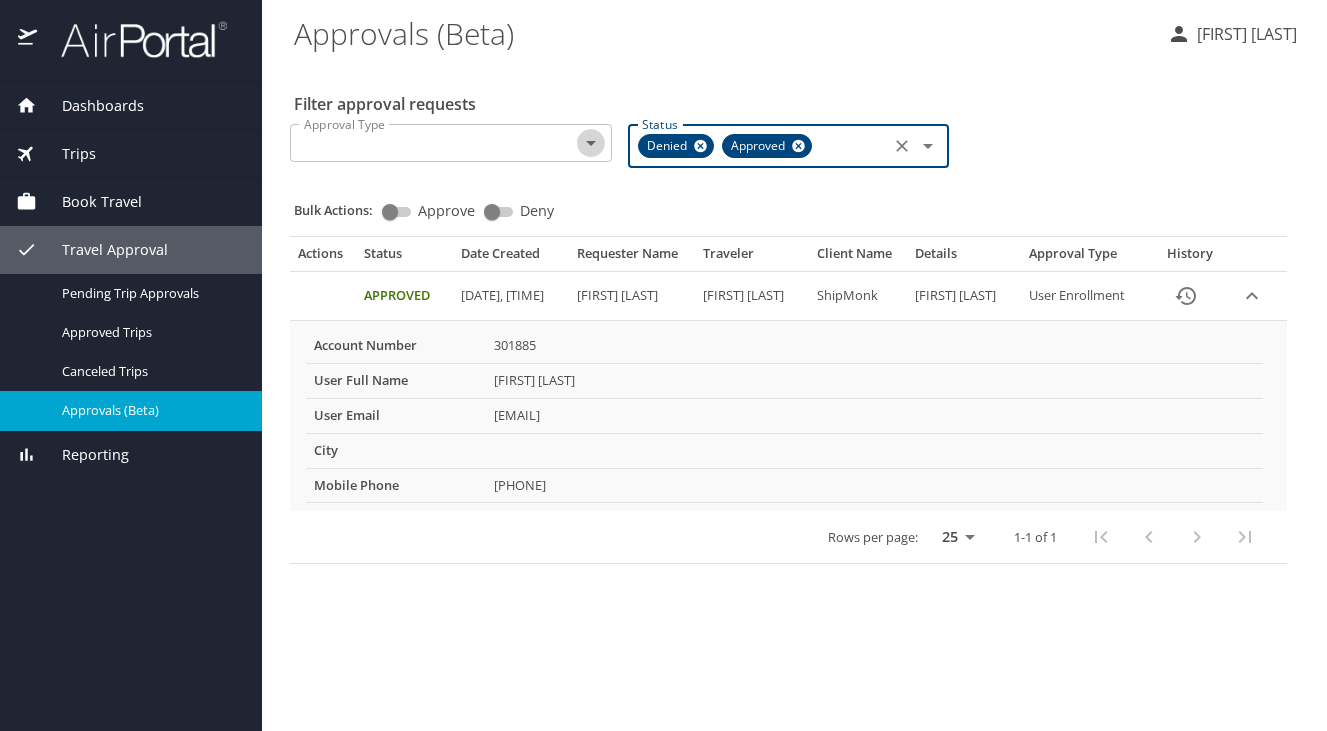 click 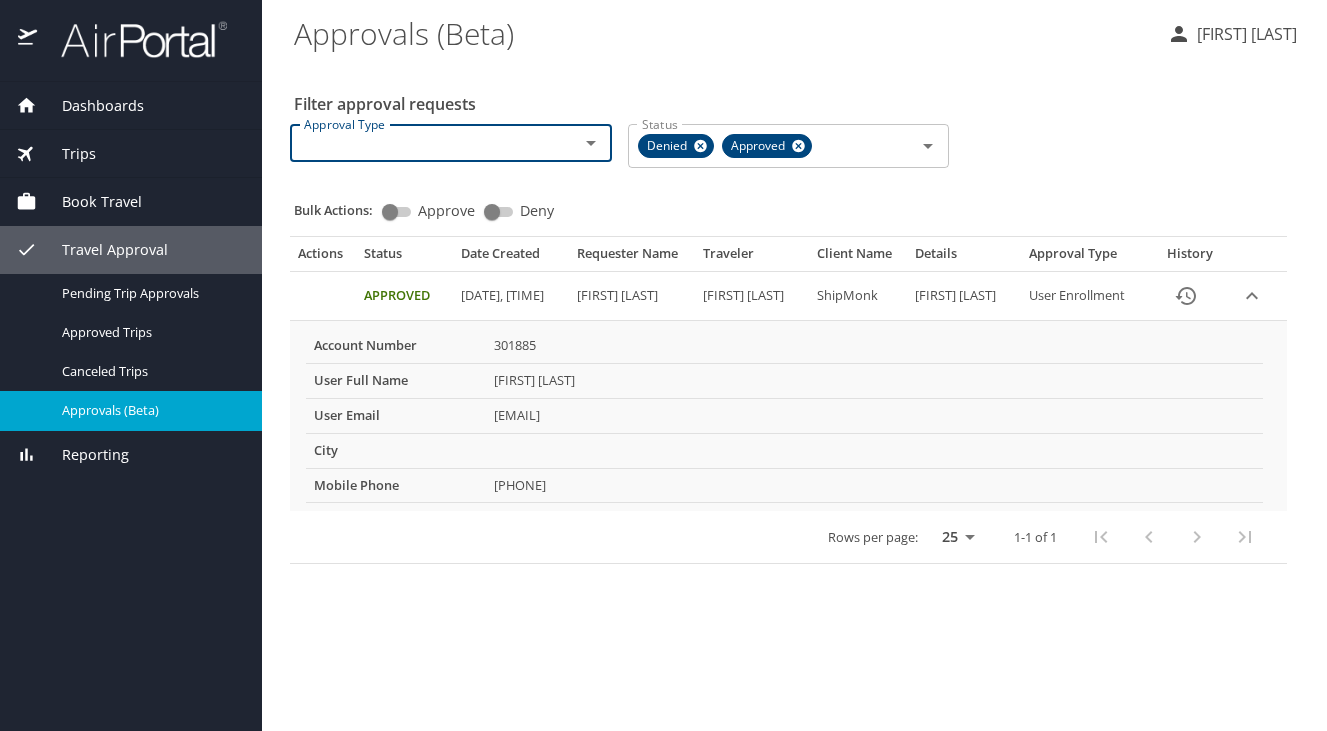 click on "25 50 100" at bounding box center [954, 537] 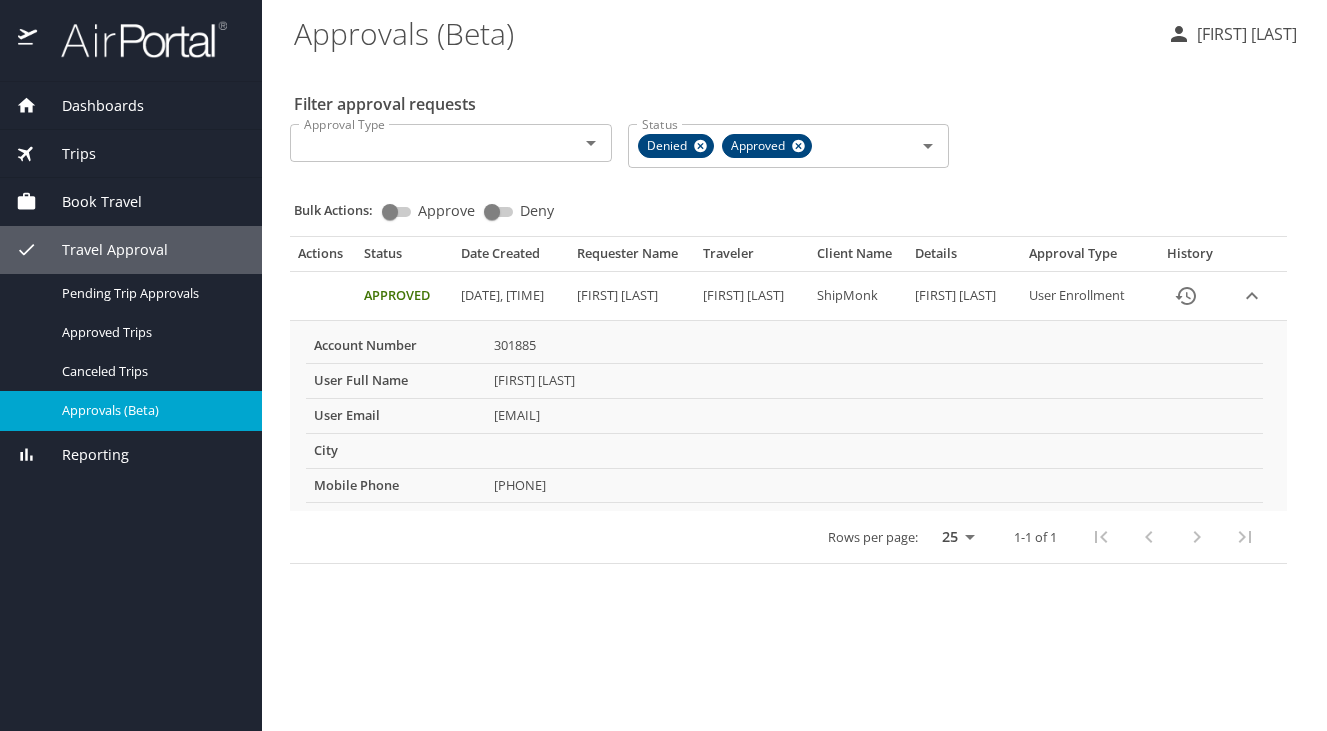 select on "50" 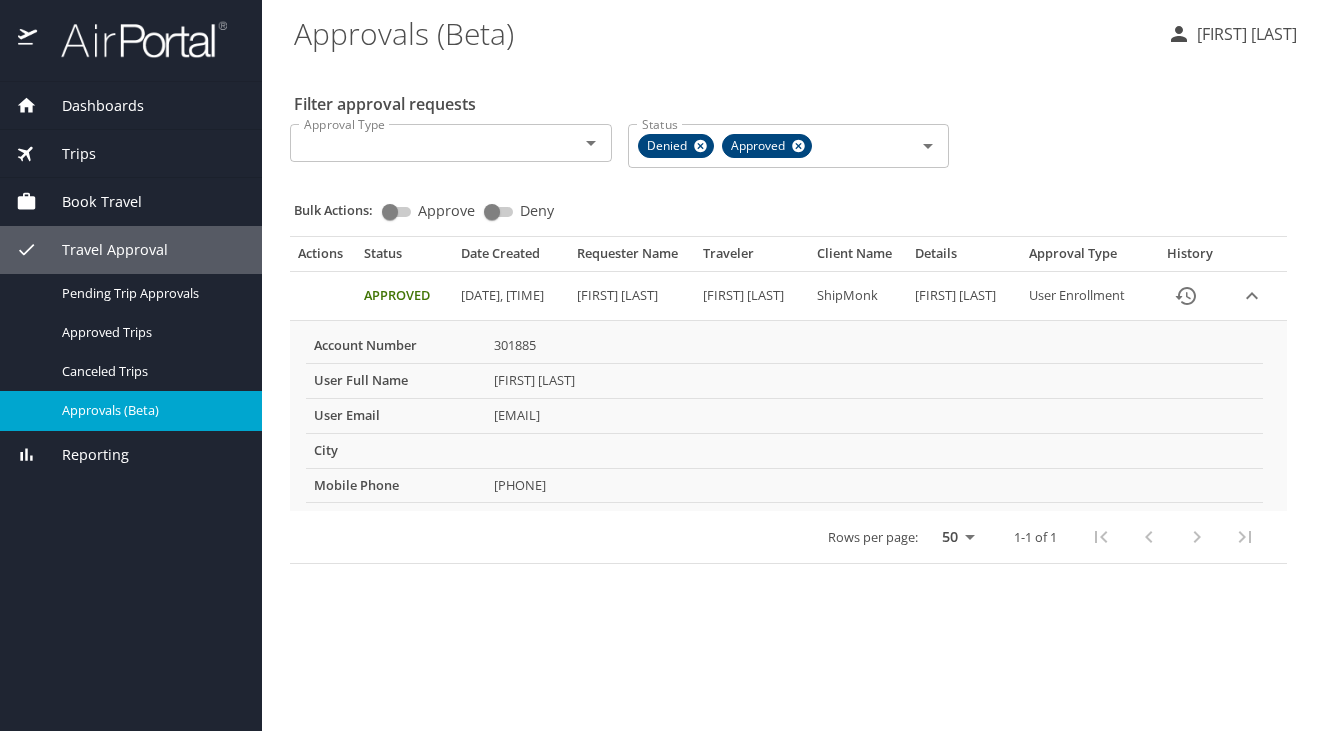 click on "25 50 100" at bounding box center (954, 537) 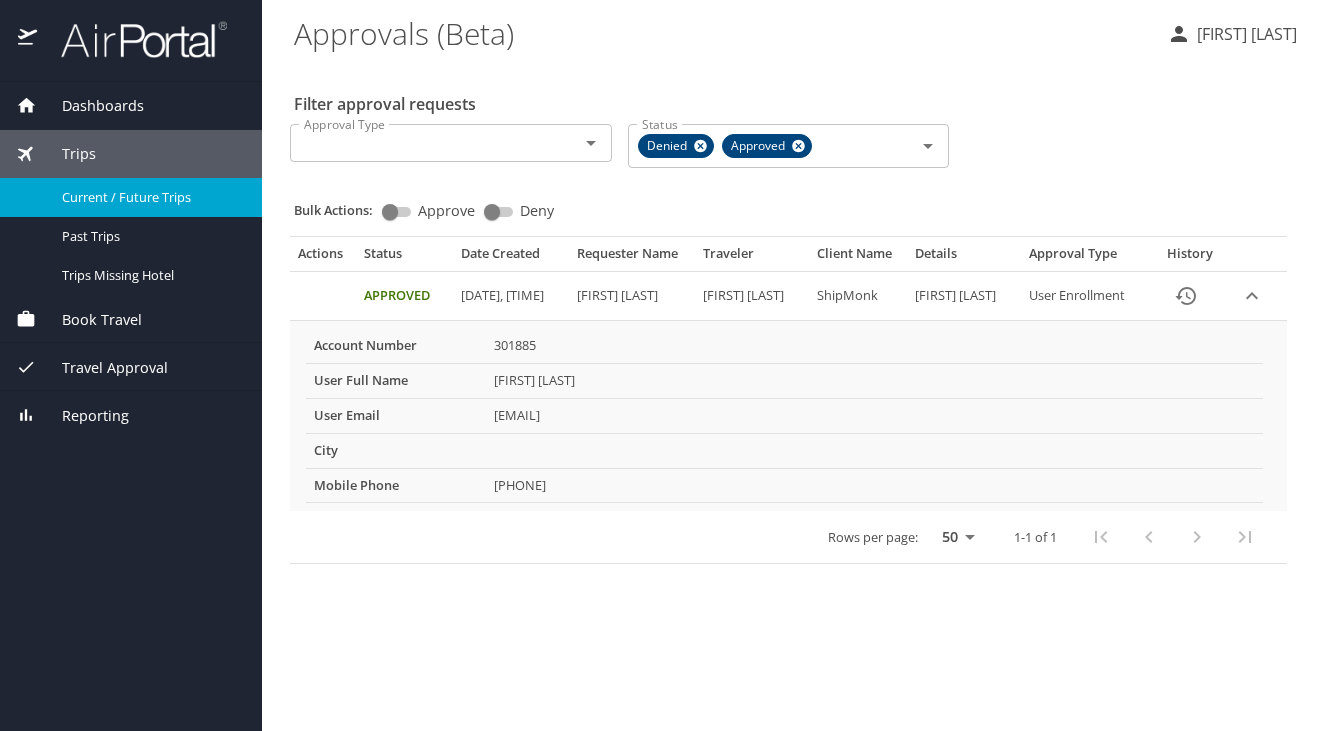 click on "Current / Future Trips" at bounding box center (150, 197) 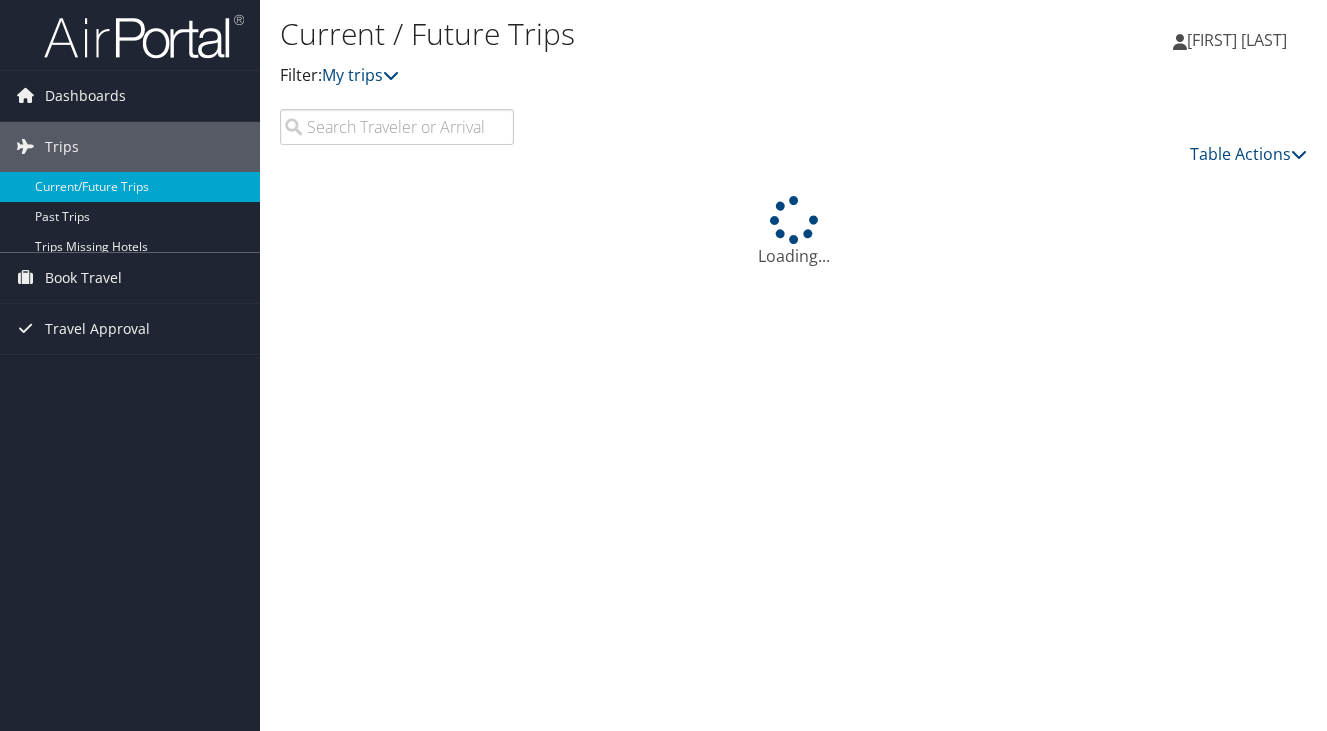 scroll, scrollTop: 0, scrollLeft: 0, axis: both 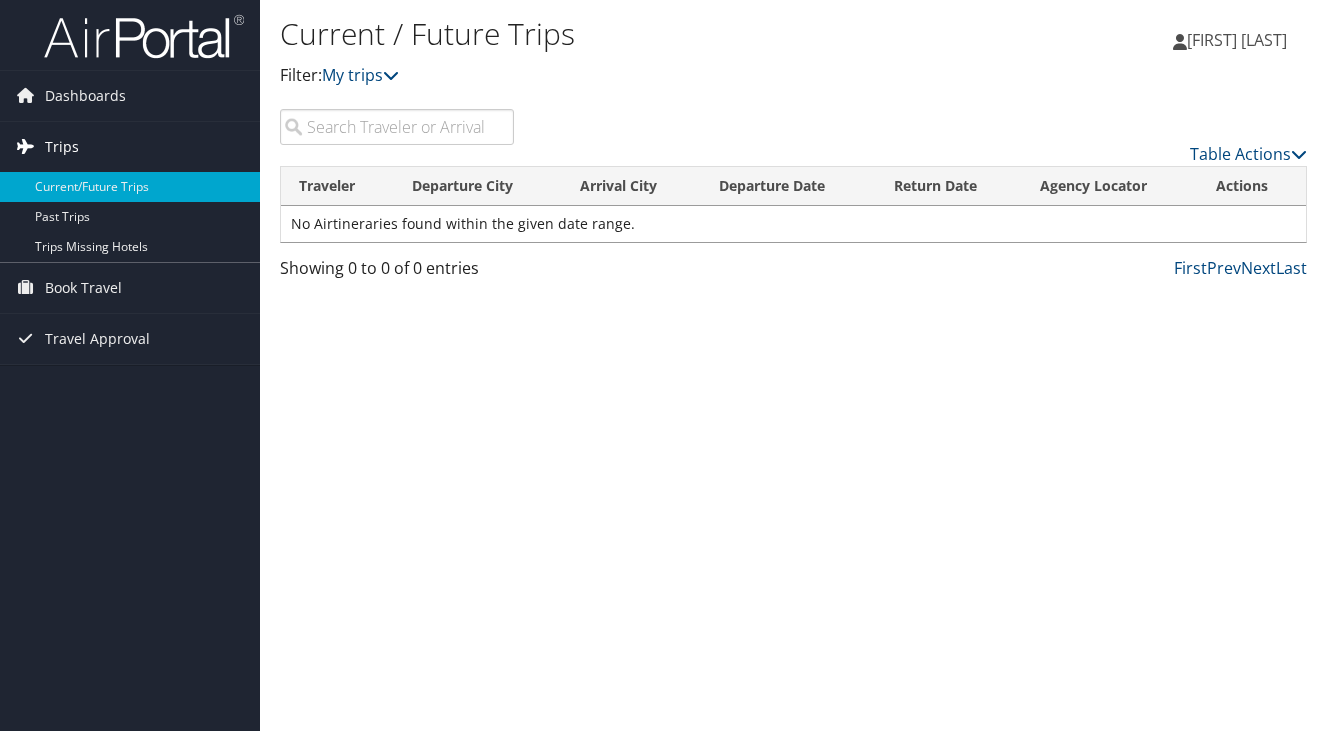 click on "Trips" at bounding box center (130, 147) 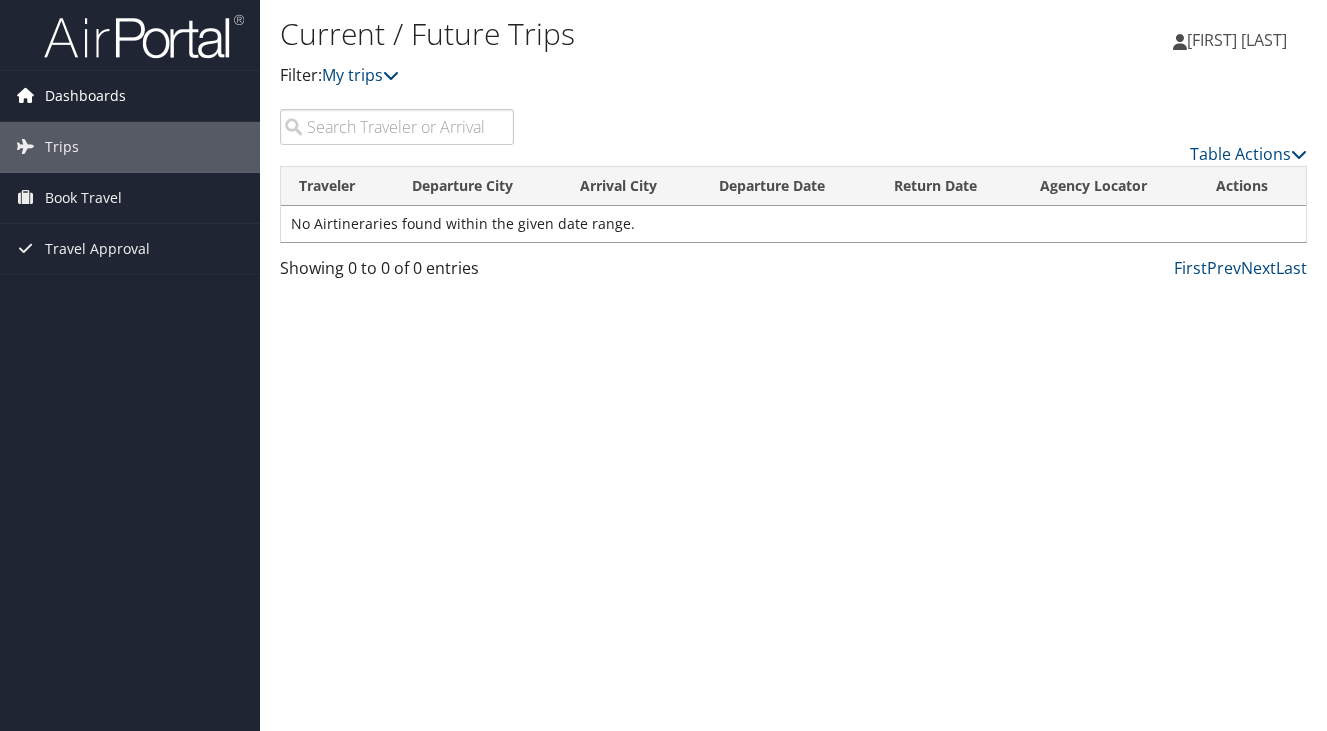 click on "Dashboards" at bounding box center (85, 96) 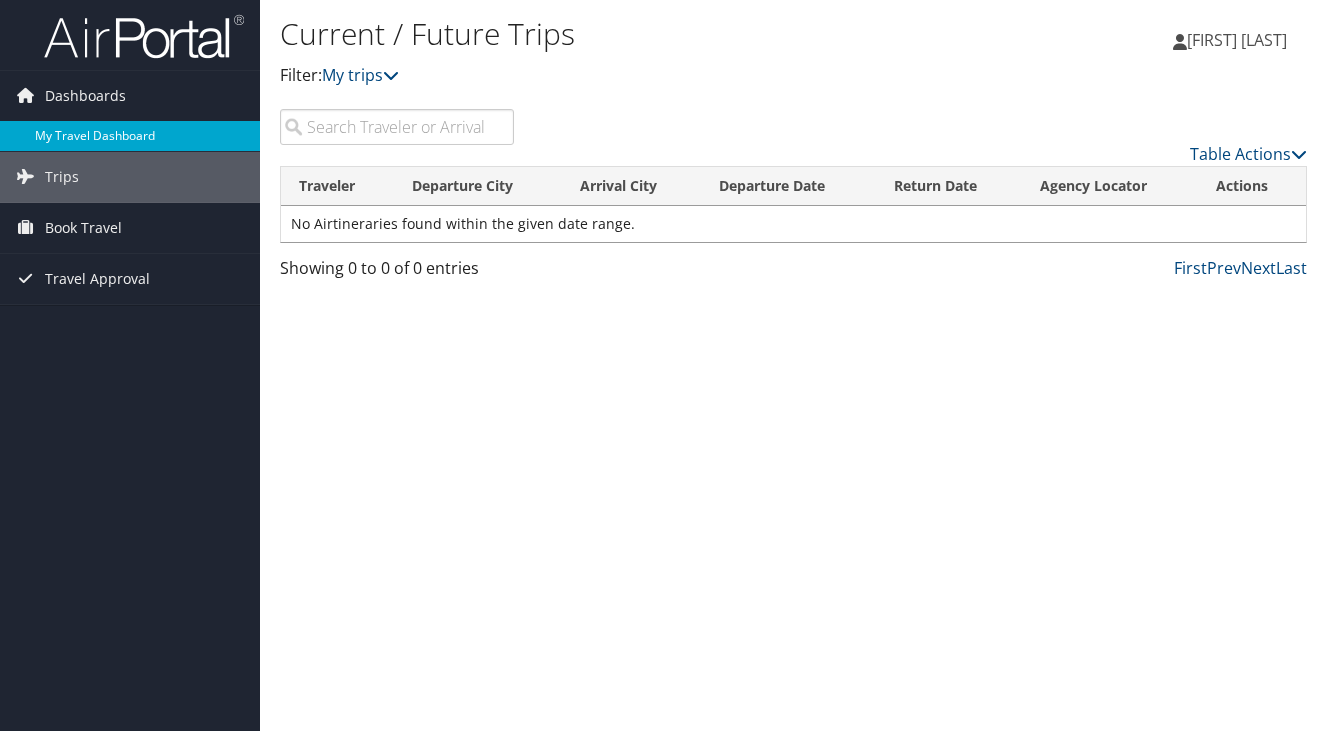 click on "My Travel Dashboard" at bounding box center [130, 136] 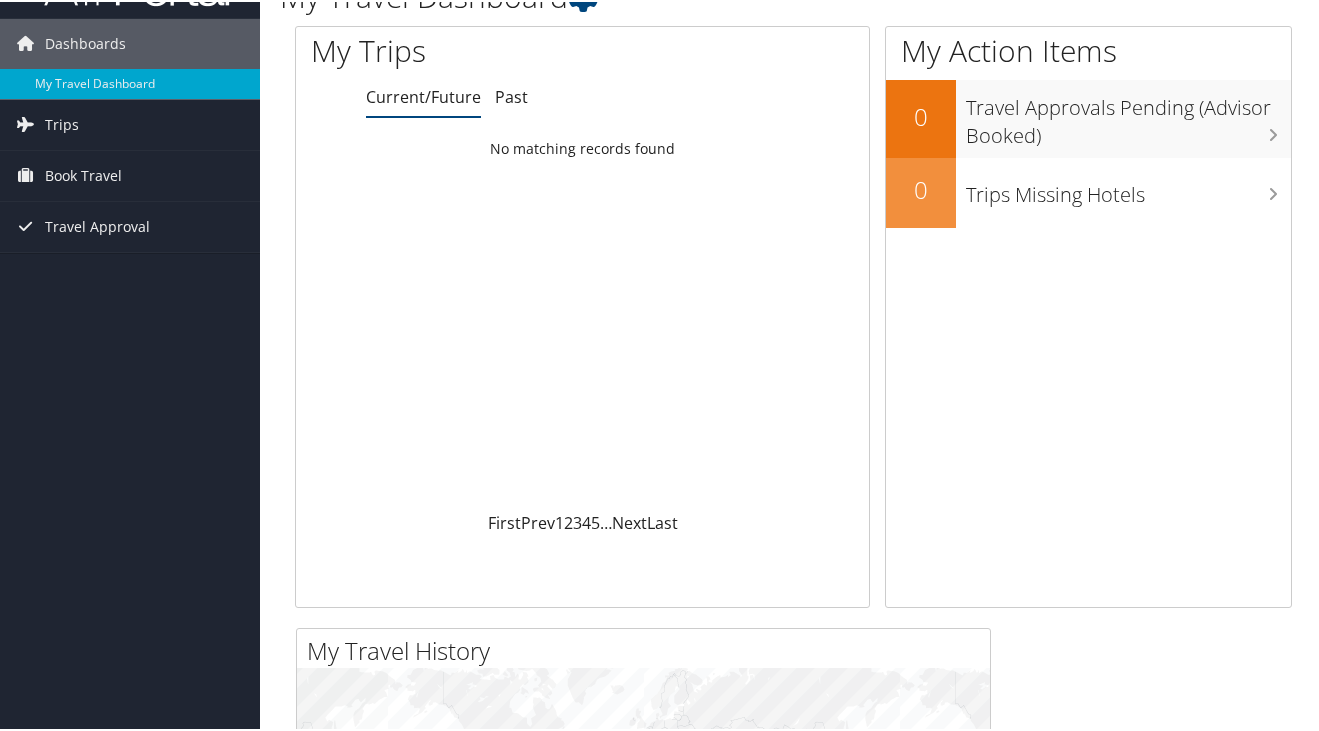 scroll, scrollTop: 0, scrollLeft: 0, axis: both 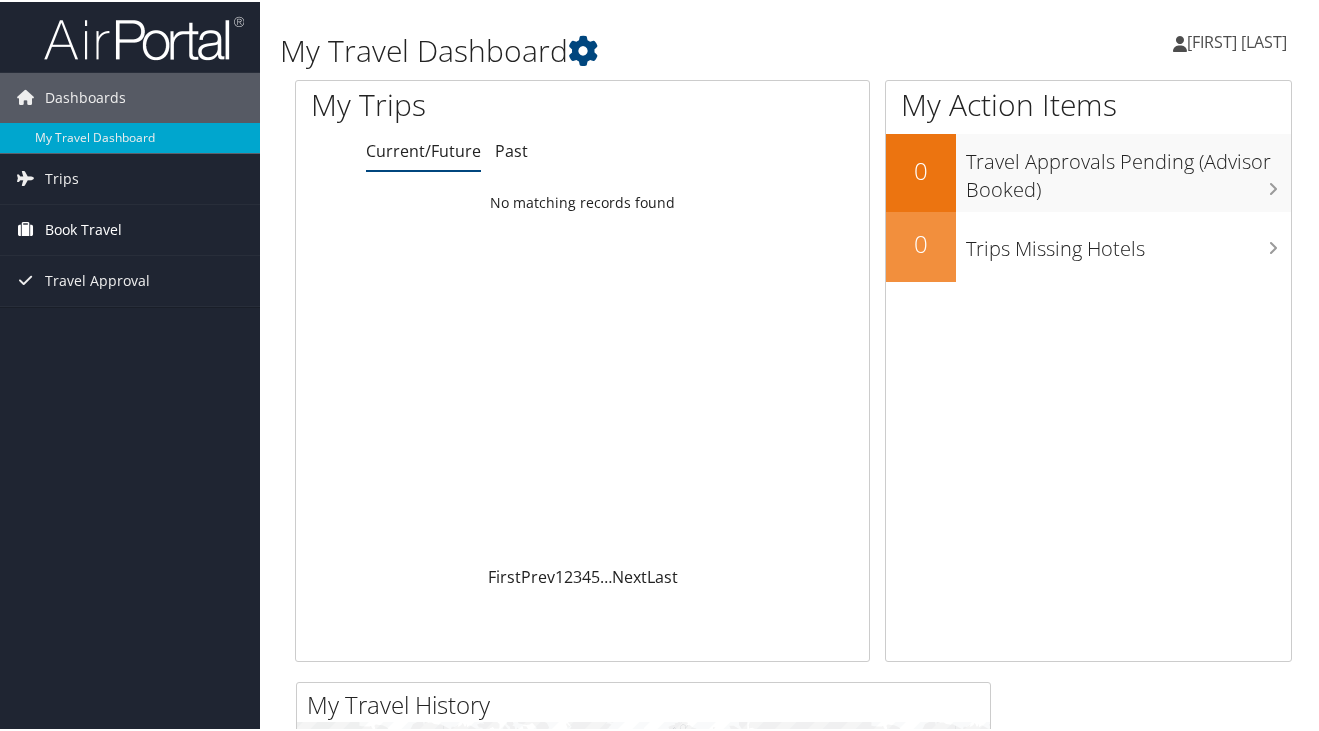 click on "Book Travel" at bounding box center [83, 228] 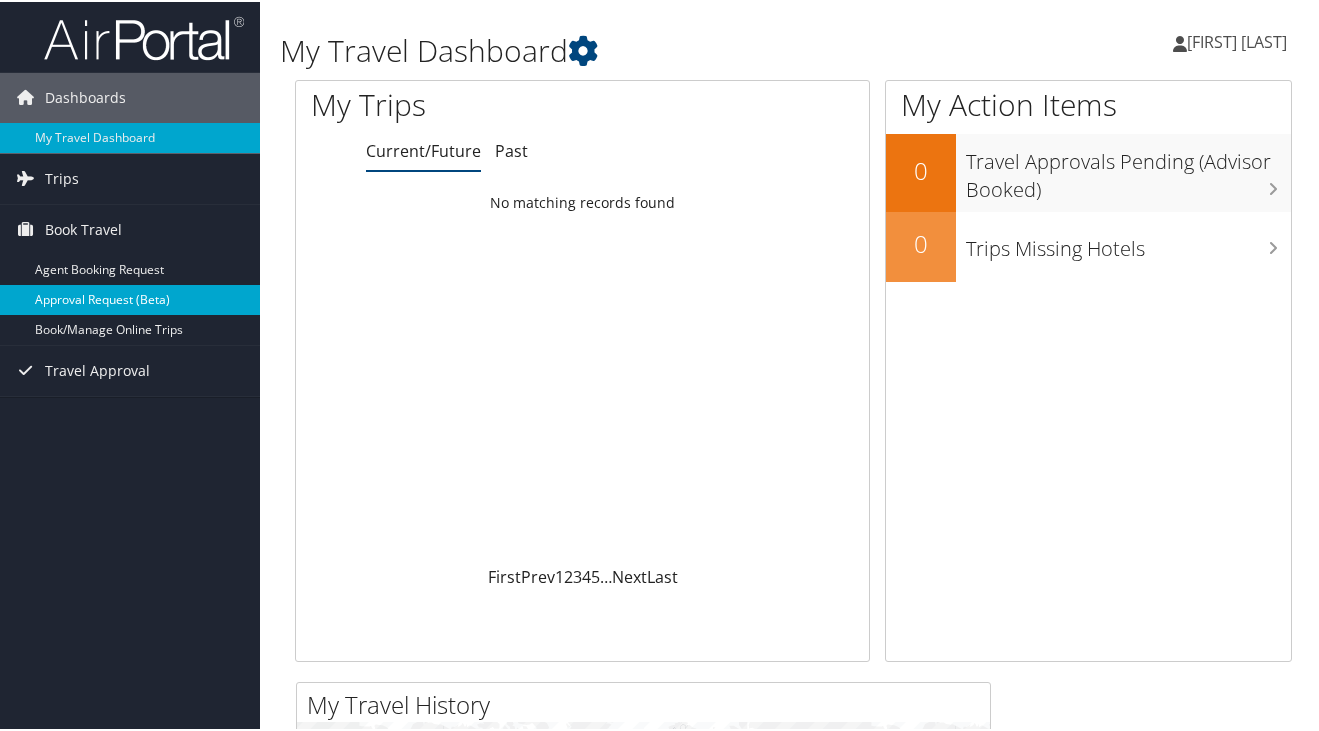 click on "Approval Request (Beta)" at bounding box center [130, 298] 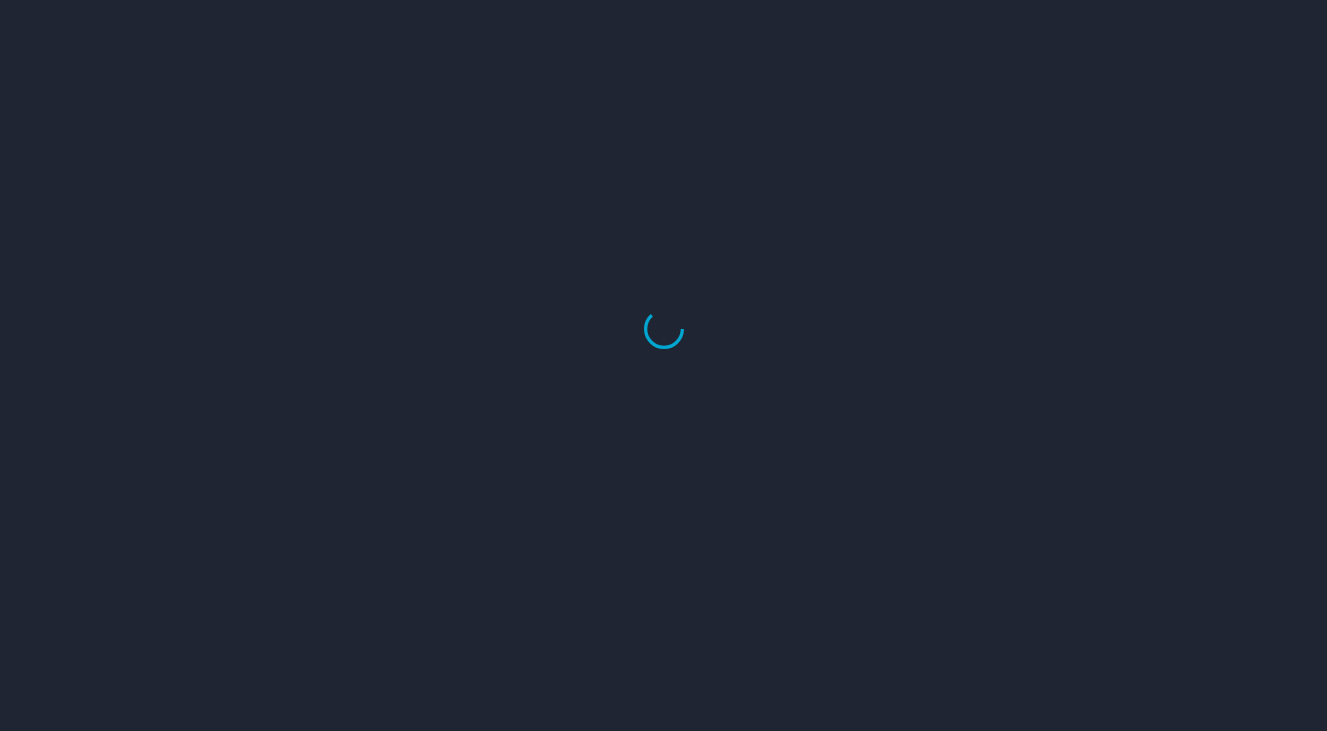 scroll, scrollTop: 0, scrollLeft: 0, axis: both 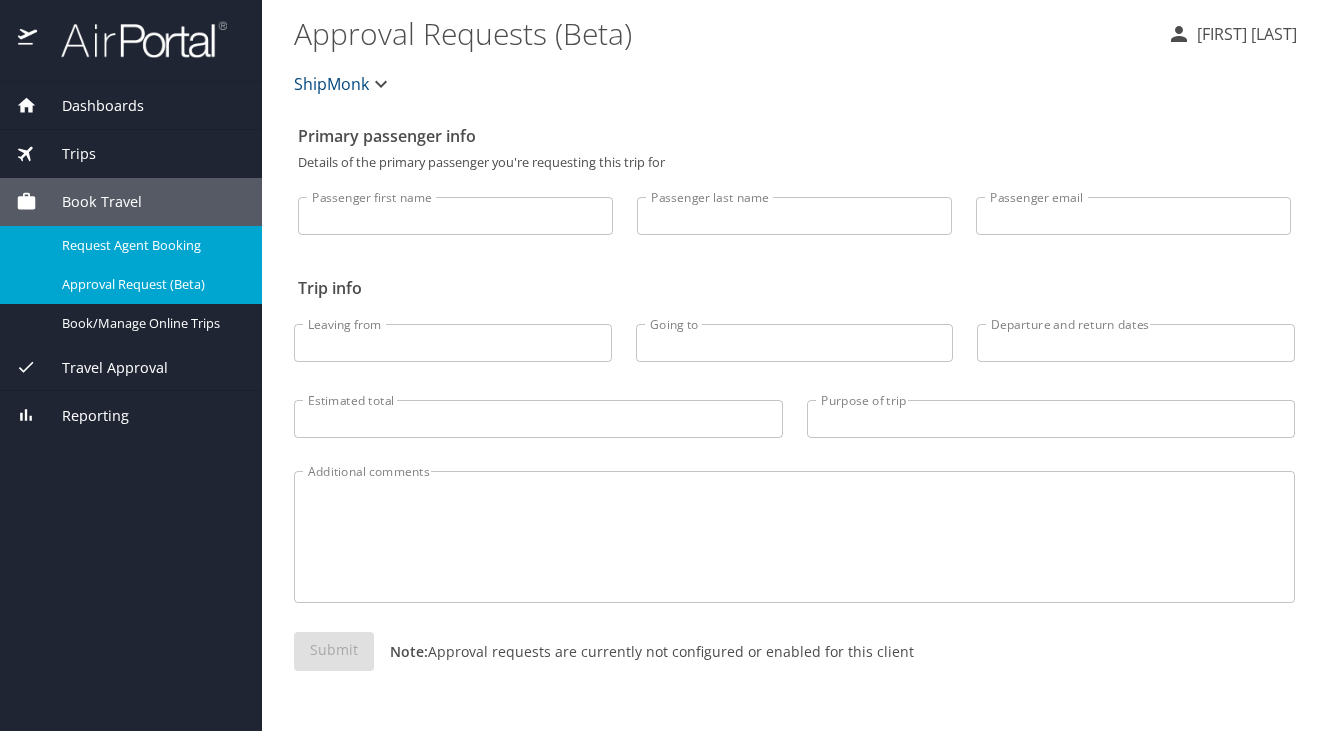 click on "Request Agent Booking" at bounding box center [131, 245] 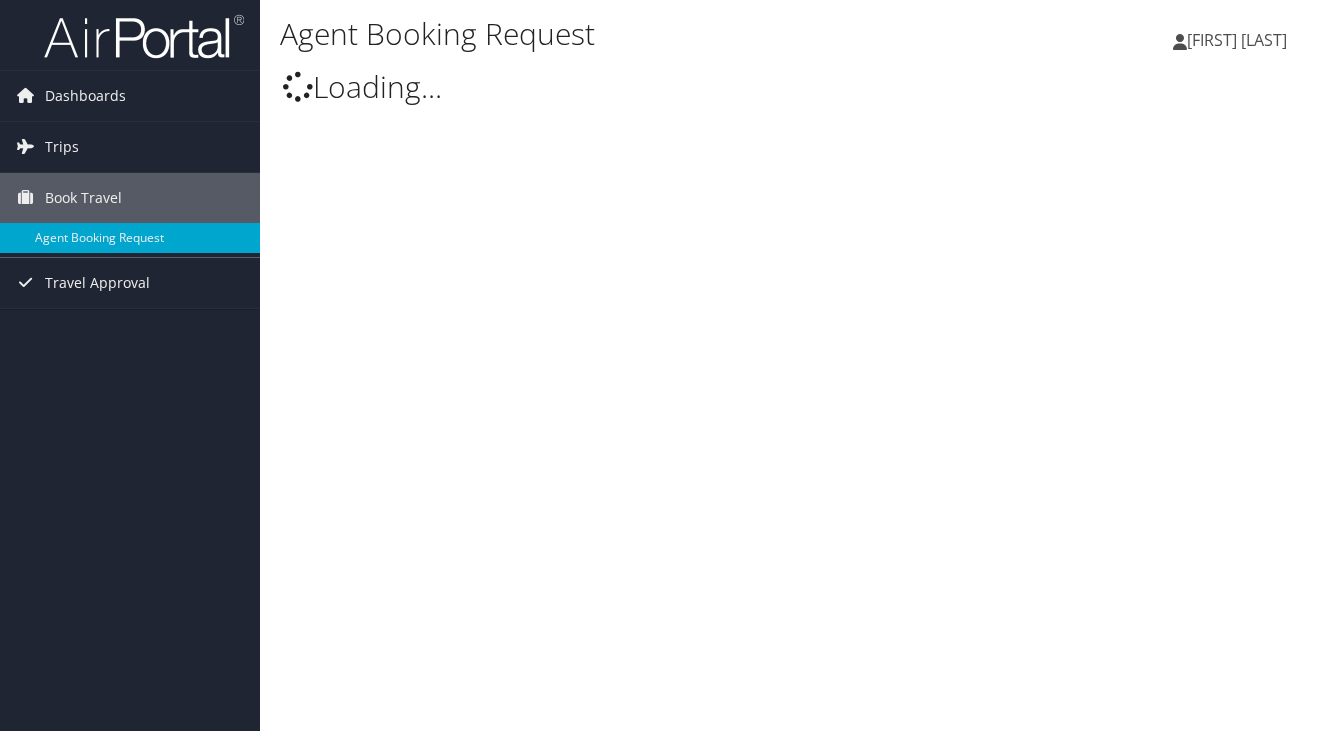 type on "[FIRST] [MIDDLE] [LAST]" 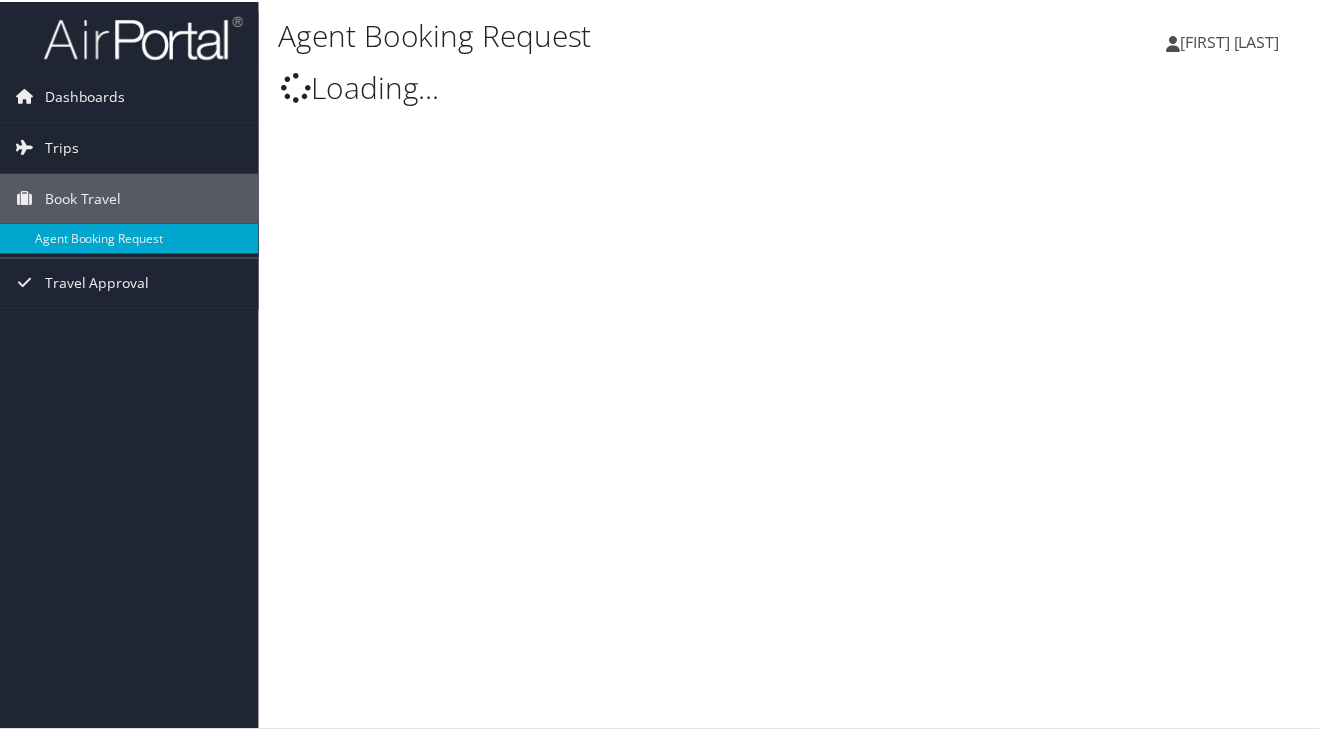 scroll, scrollTop: 0, scrollLeft: 0, axis: both 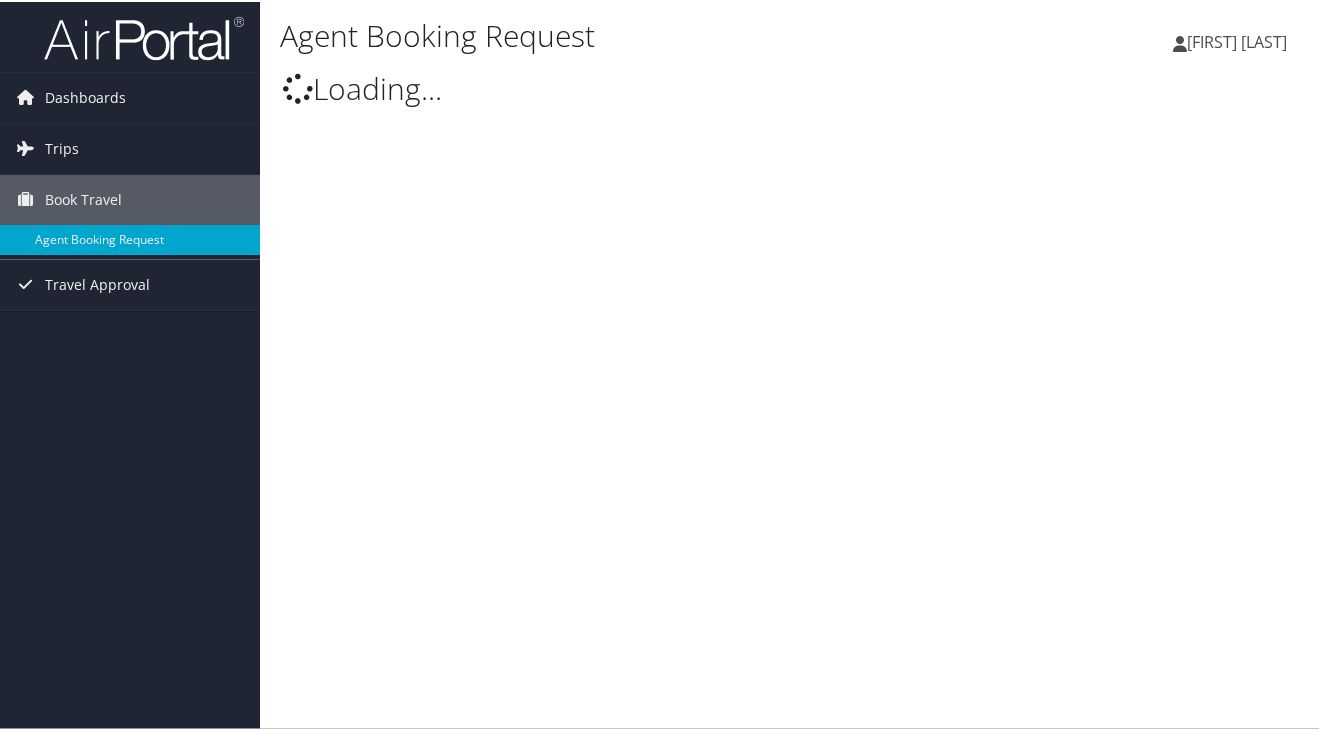 select on "trips@cbtravel.com" 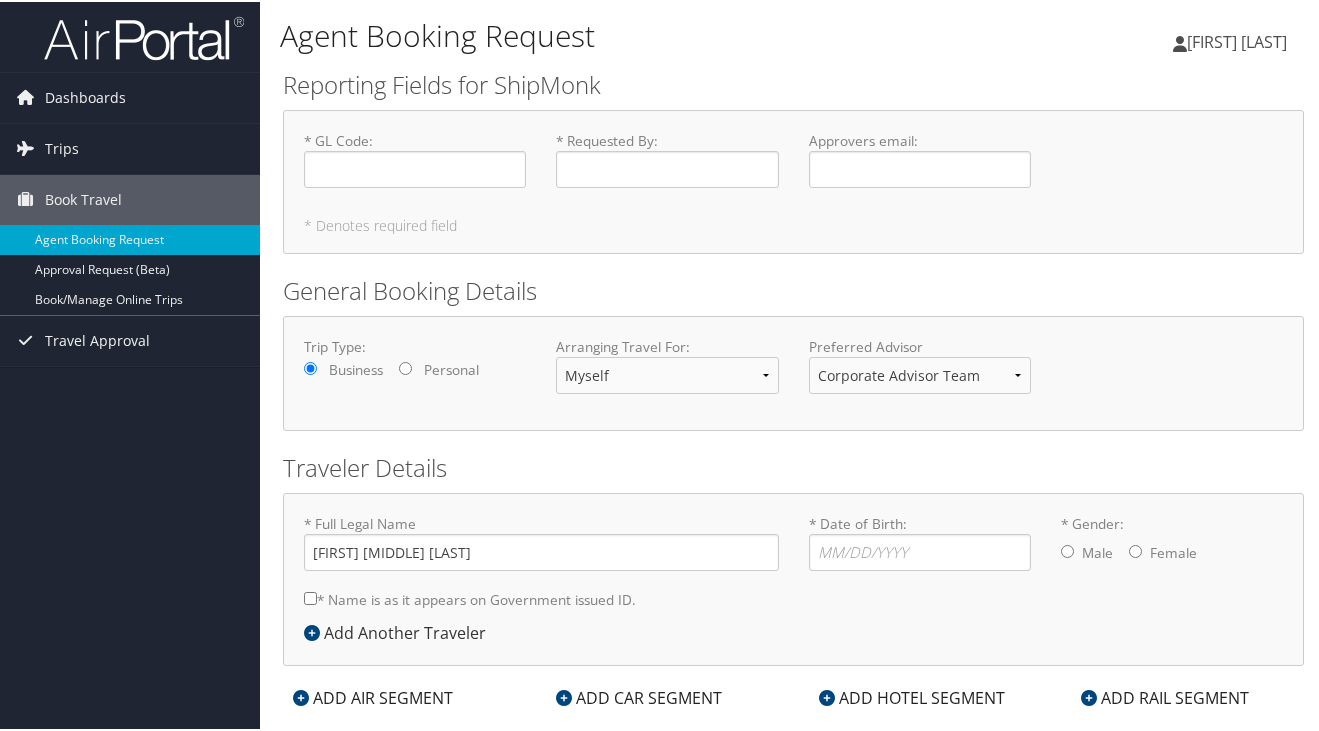 scroll, scrollTop: 37, scrollLeft: 0, axis: vertical 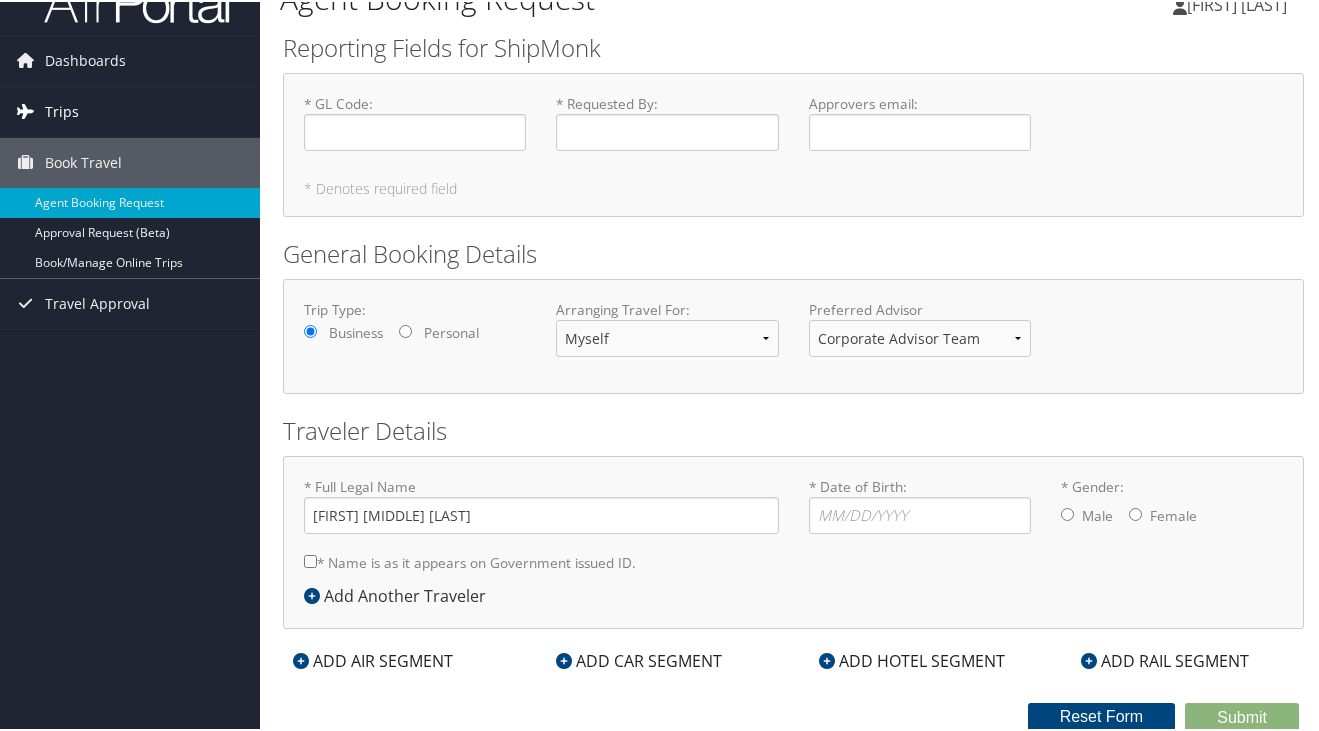 click on "Trips" at bounding box center [130, 110] 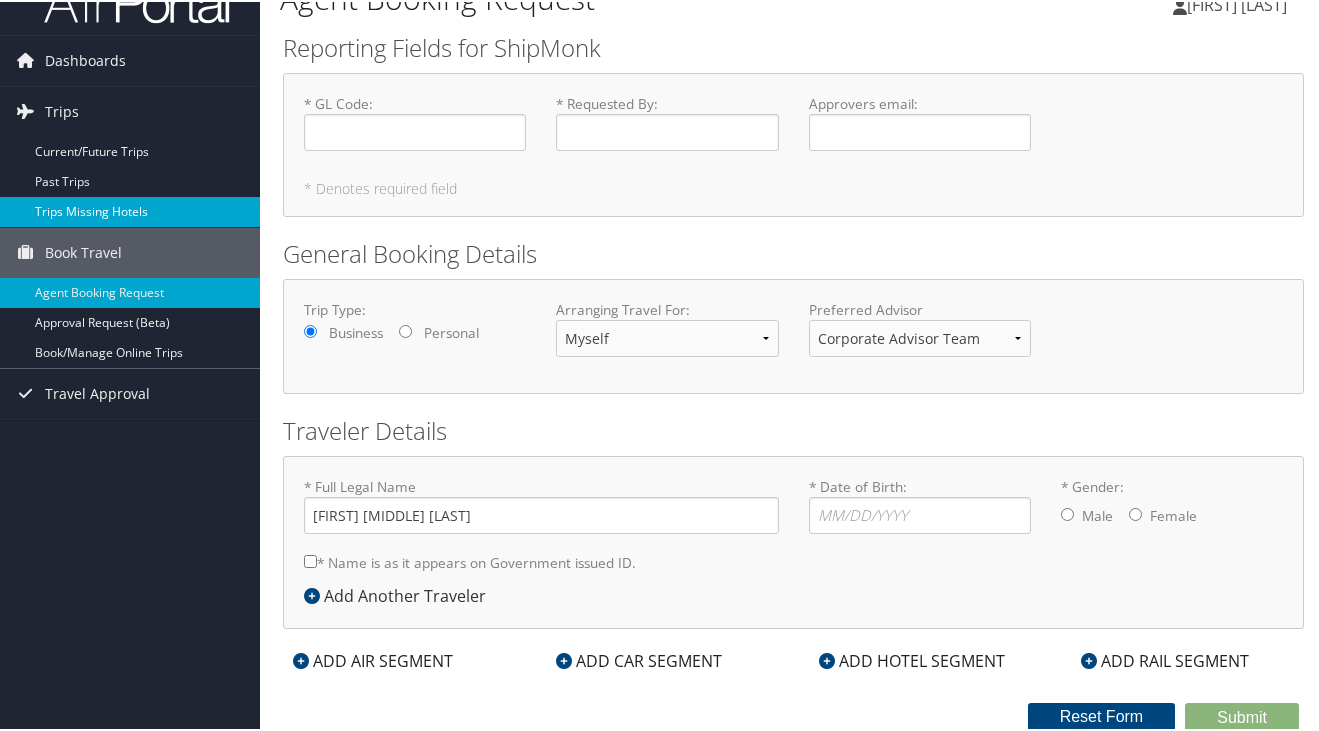 click on "Trips Missing Hotels" at bounding box center [130, 210] 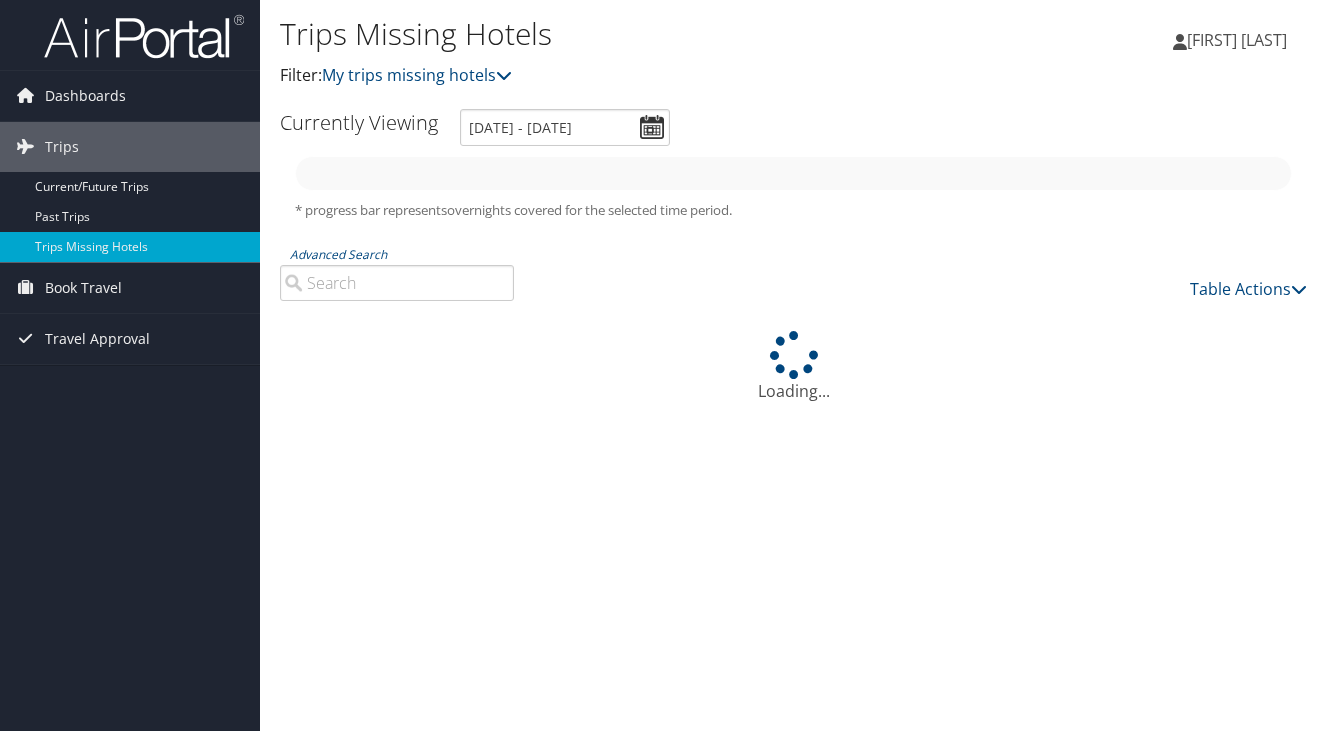scroll, scrollTop: 0, scrollLeft: 0, axis: both 